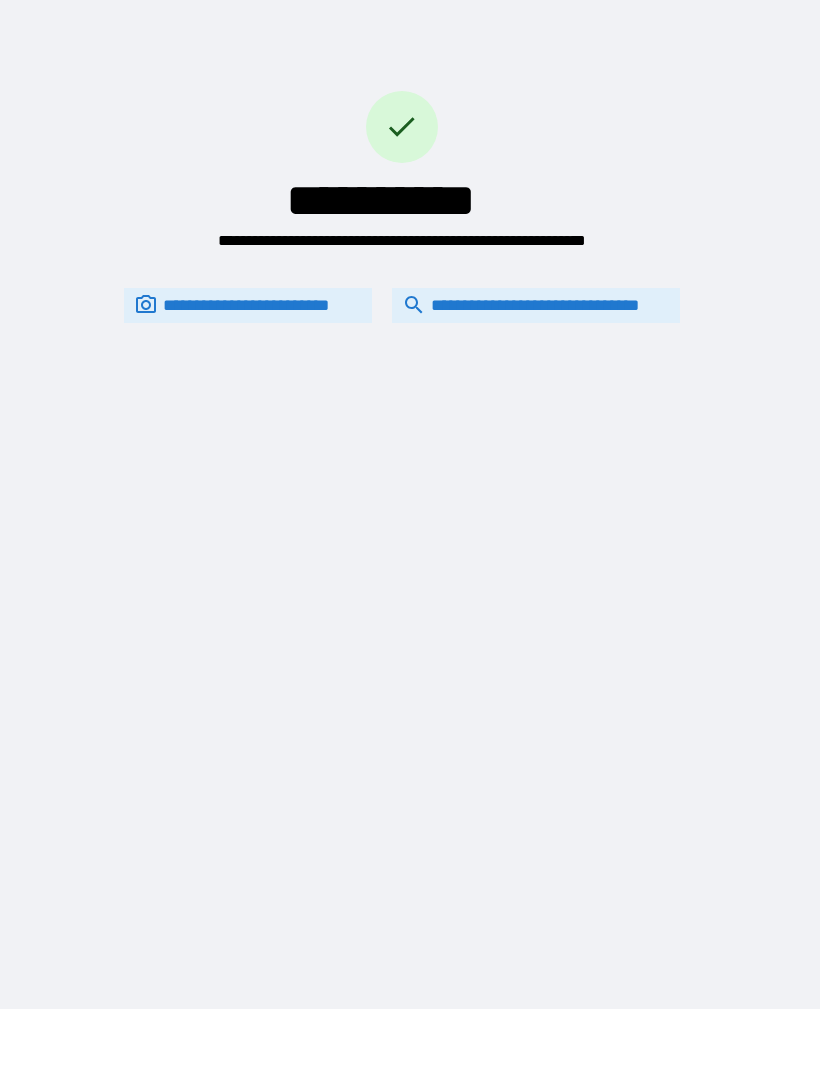 scroll, scrollTop: 64, scrollLeft: 0, axis: vertical 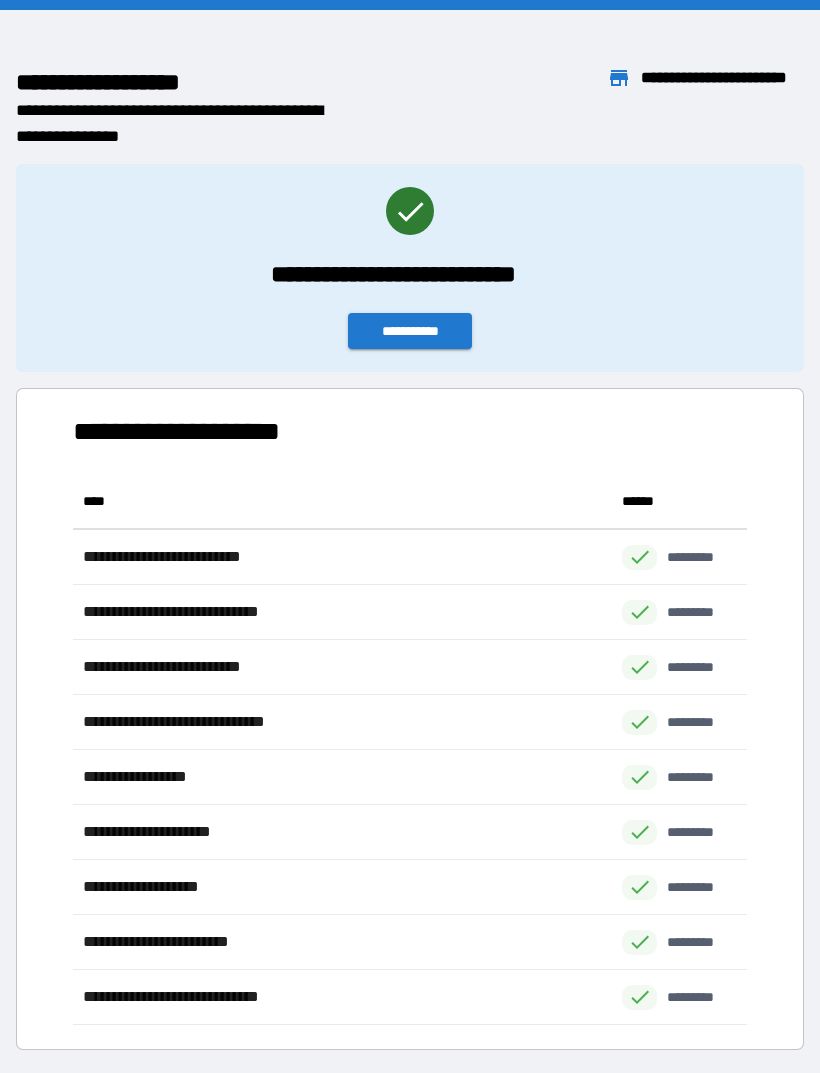 click on "**********" at bounding box center [410, 331] 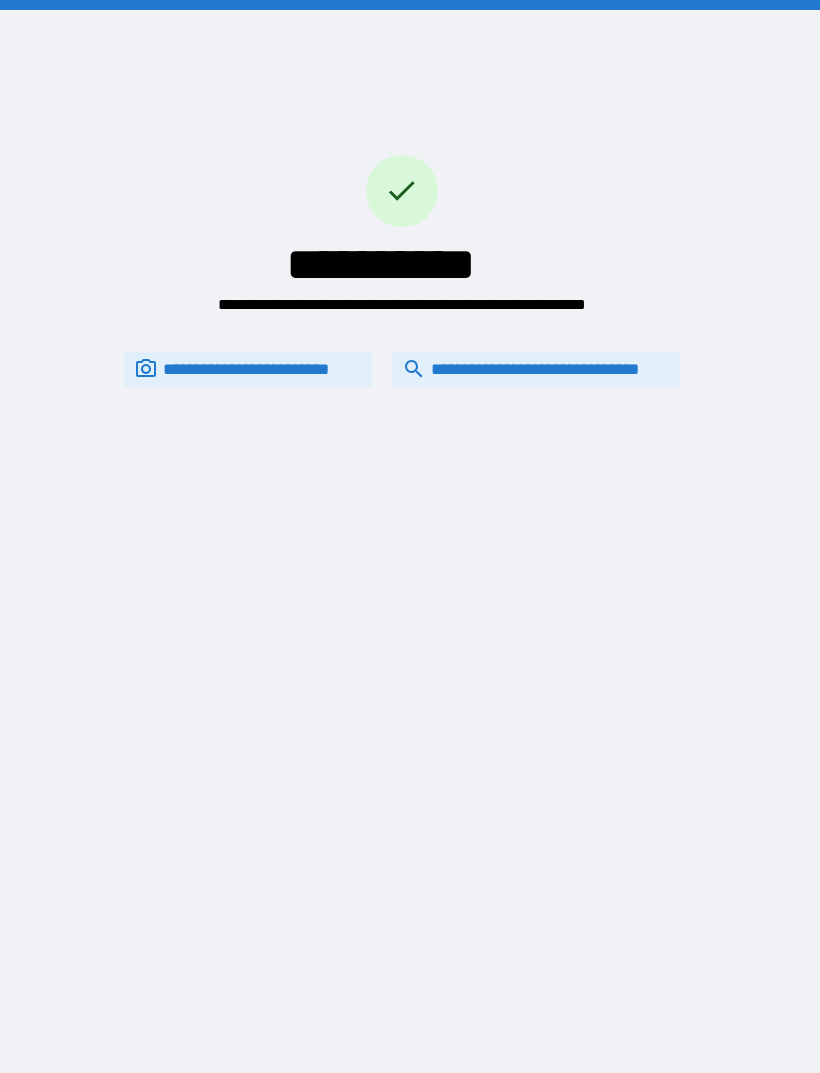 click on "**********" at bounding box center [536, 369] 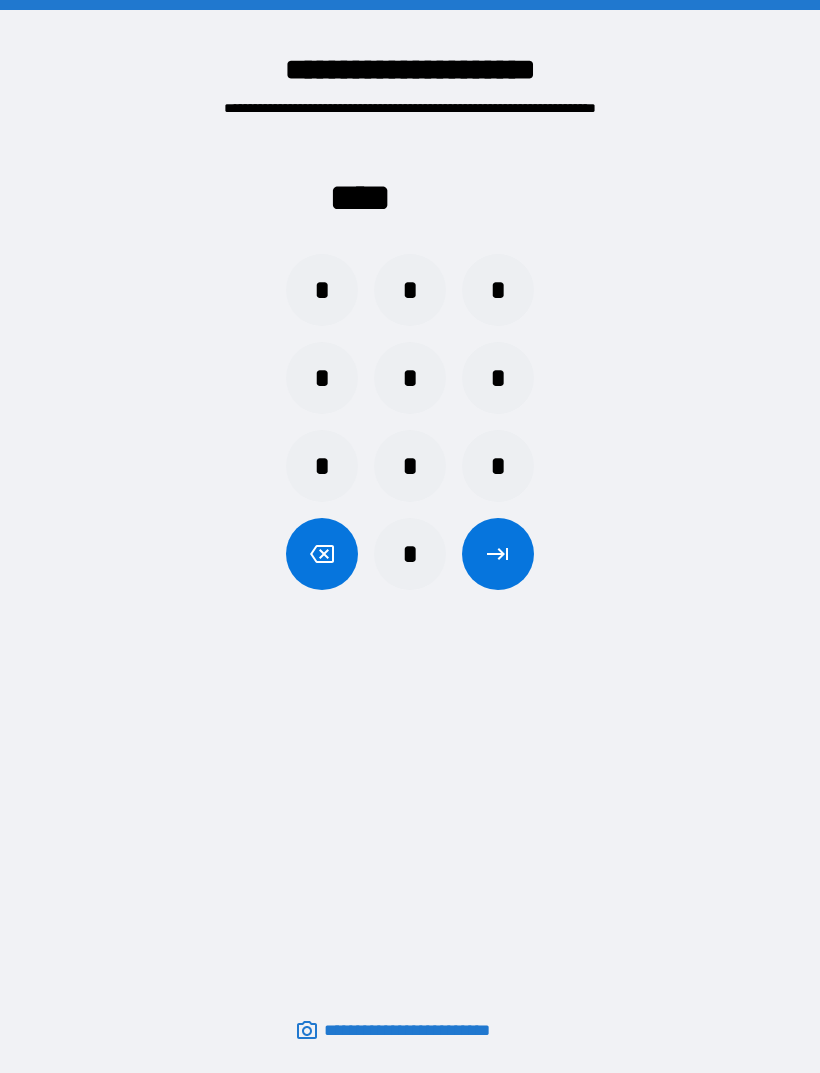 click on "*" at bounding box center [498, 378] 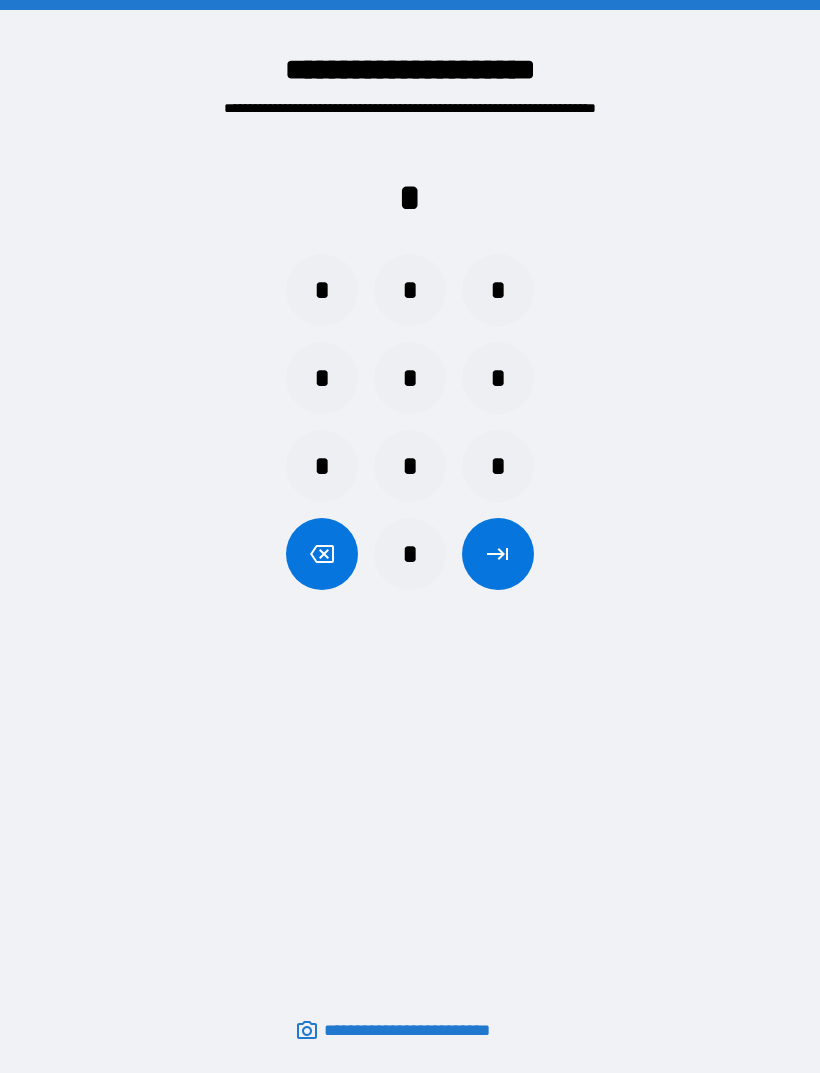 click 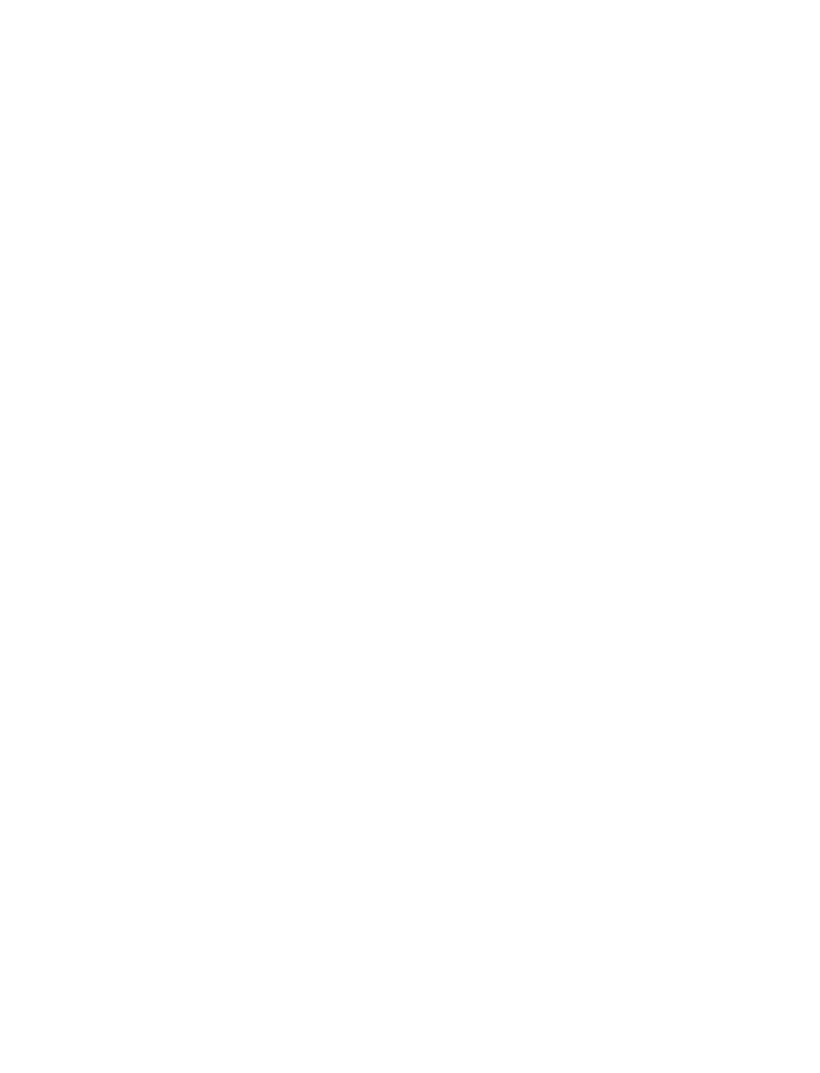 scroll, scrollTop: 0, scrollLeft: 0, axis: both 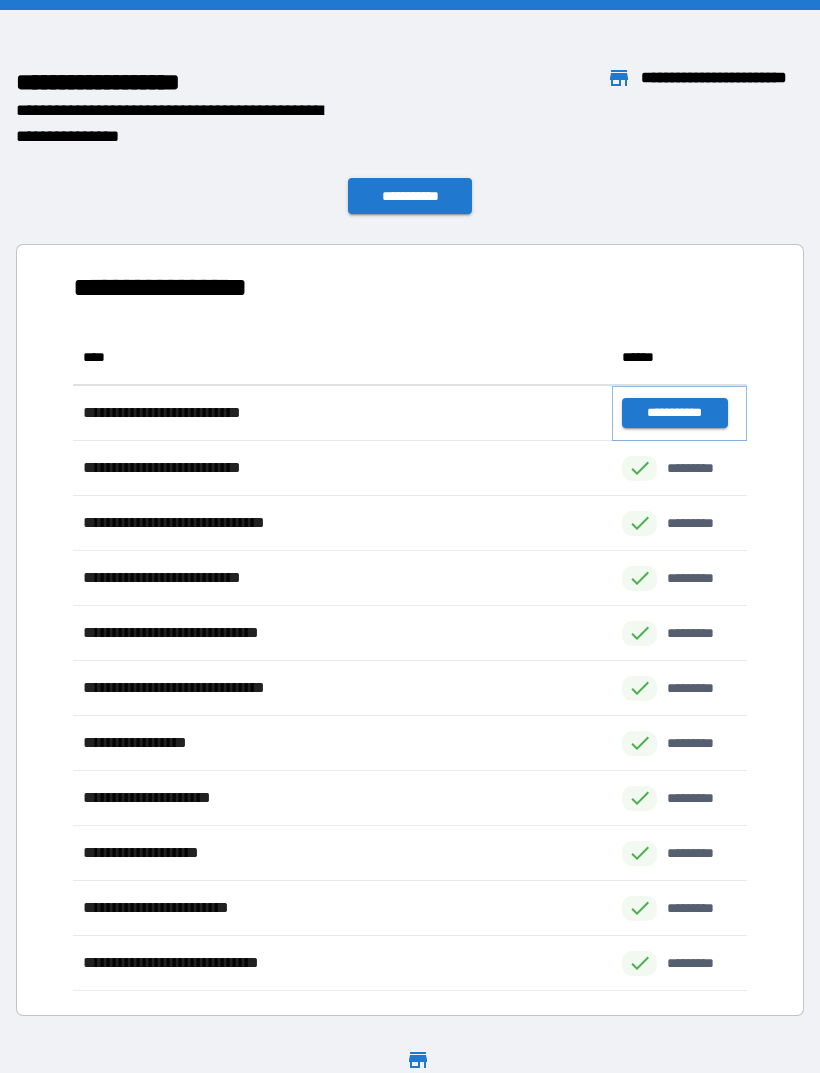click on "**********" at bounding box center [674, 413] 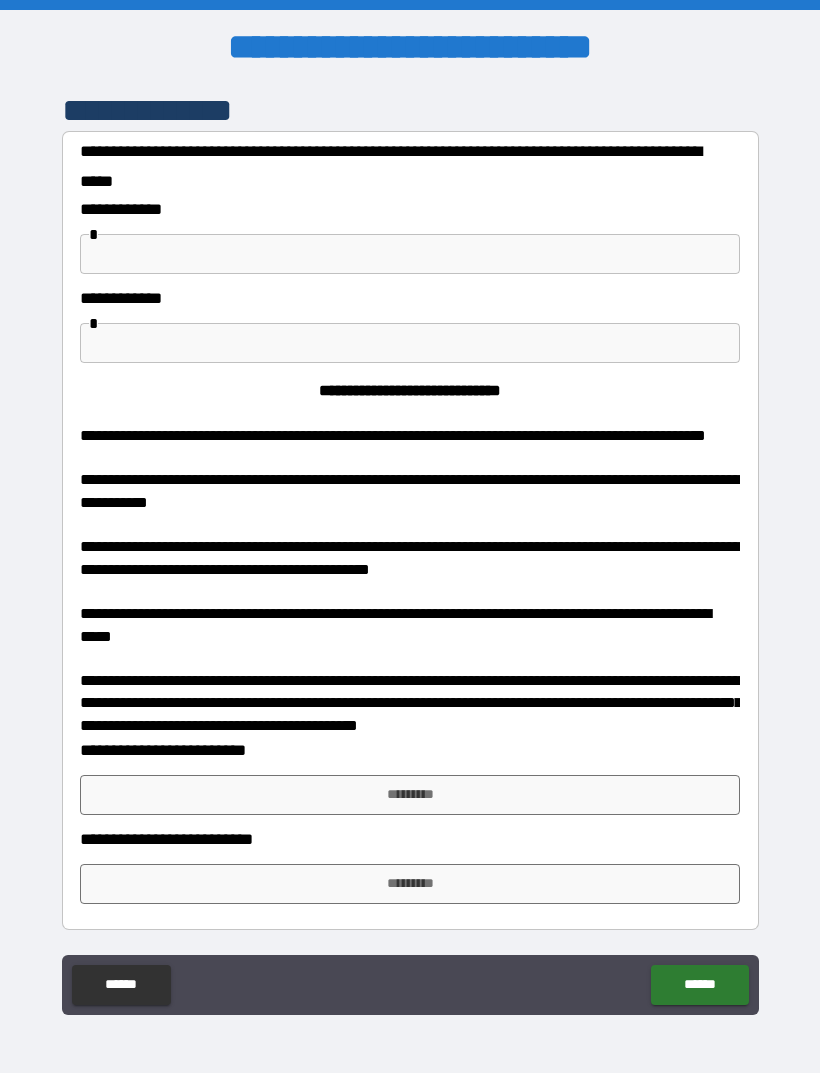 click at bounding box center [410, 254] 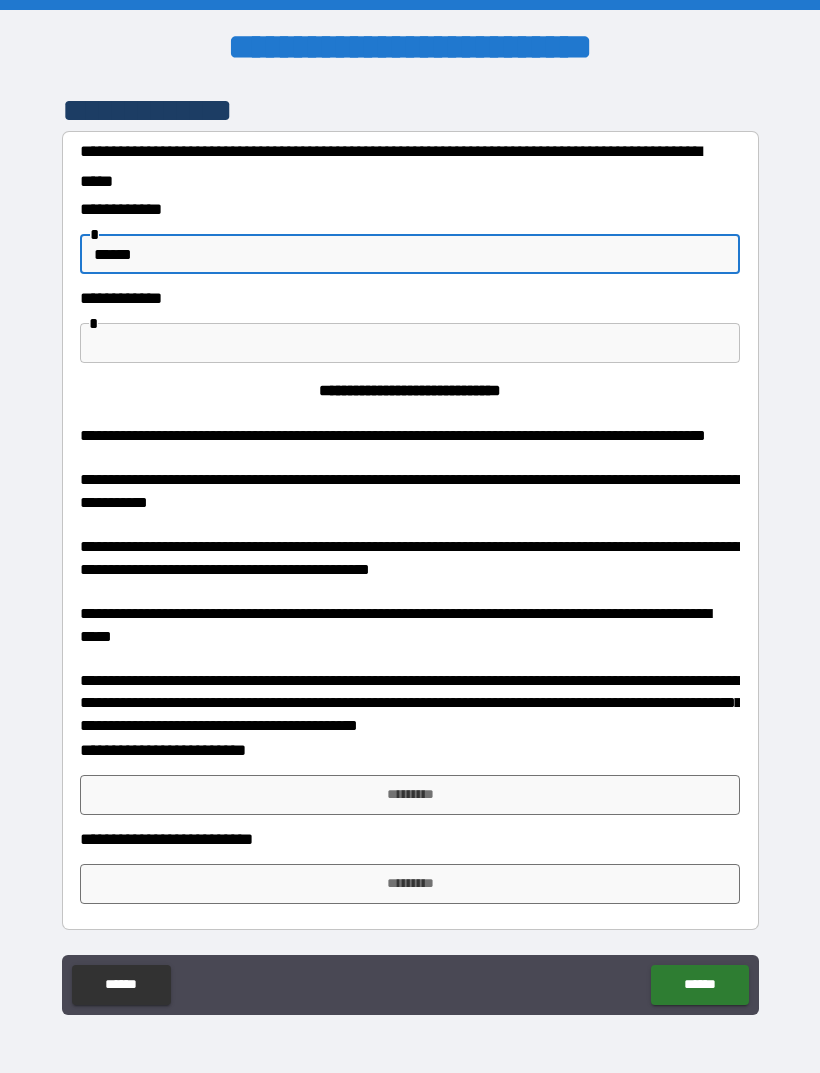 click at bounding box center [410, 343] 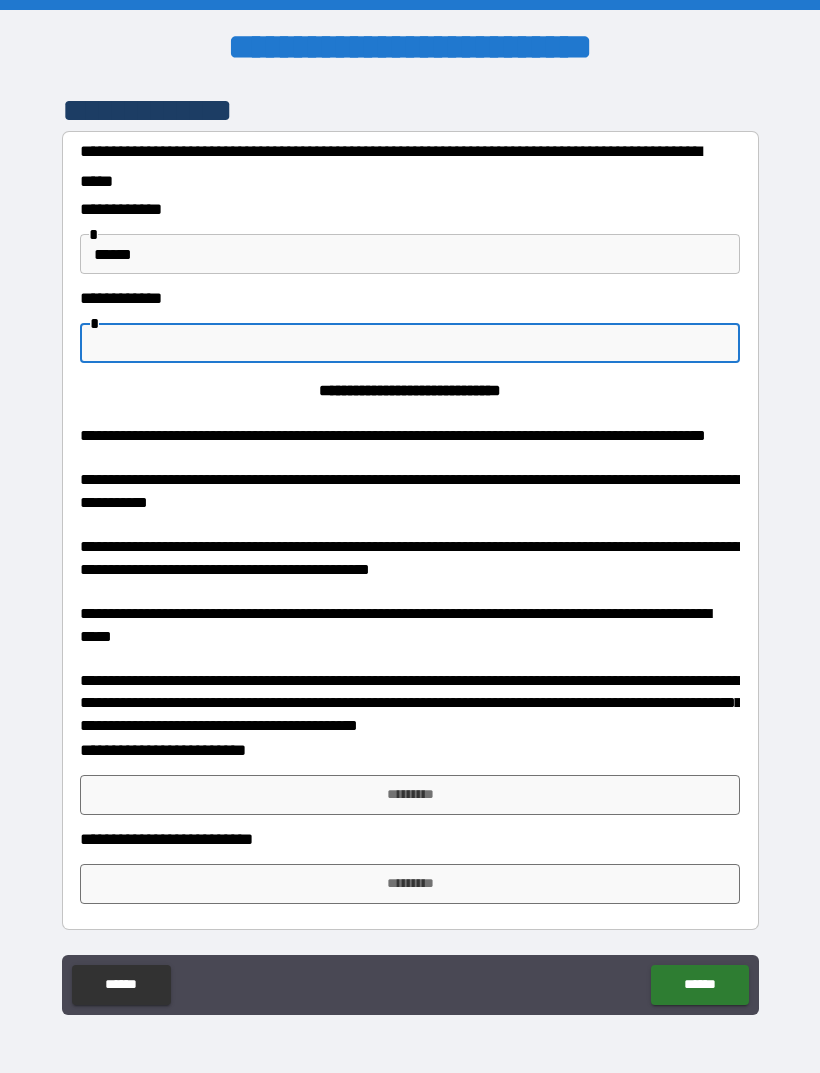 click on "******" at bounding box center (410, 254) 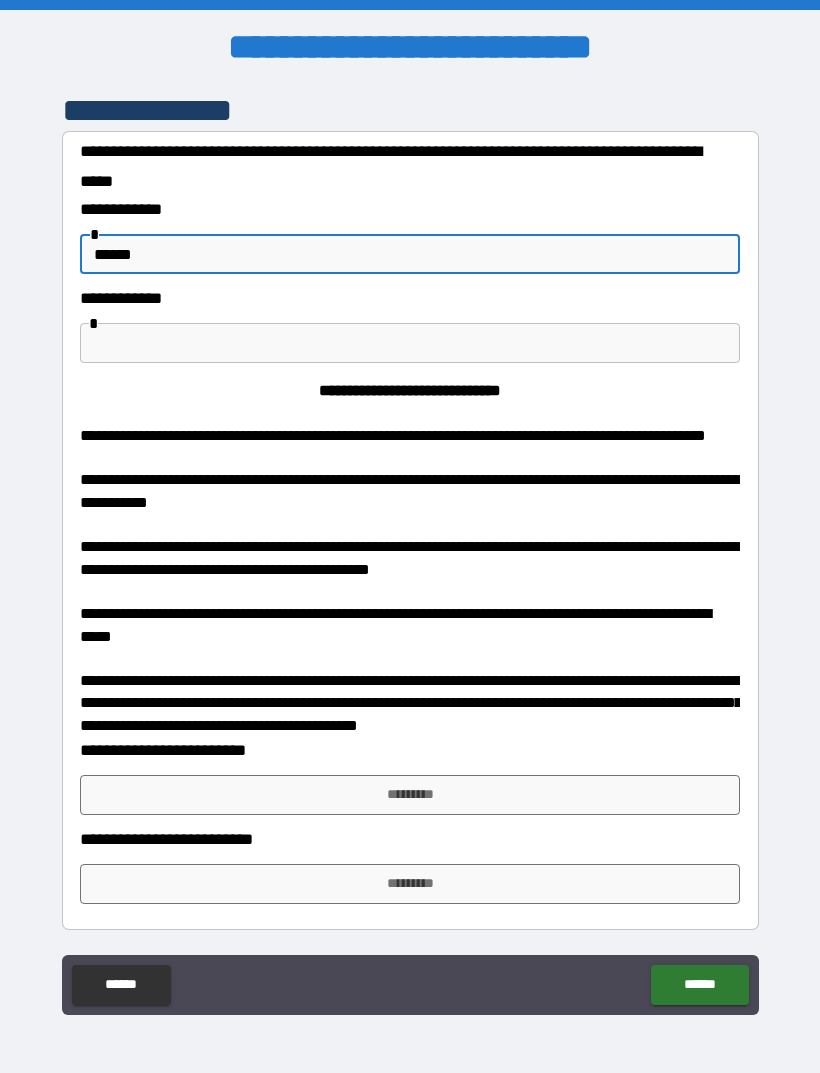 click on "******" at bounding box center [410, 254] 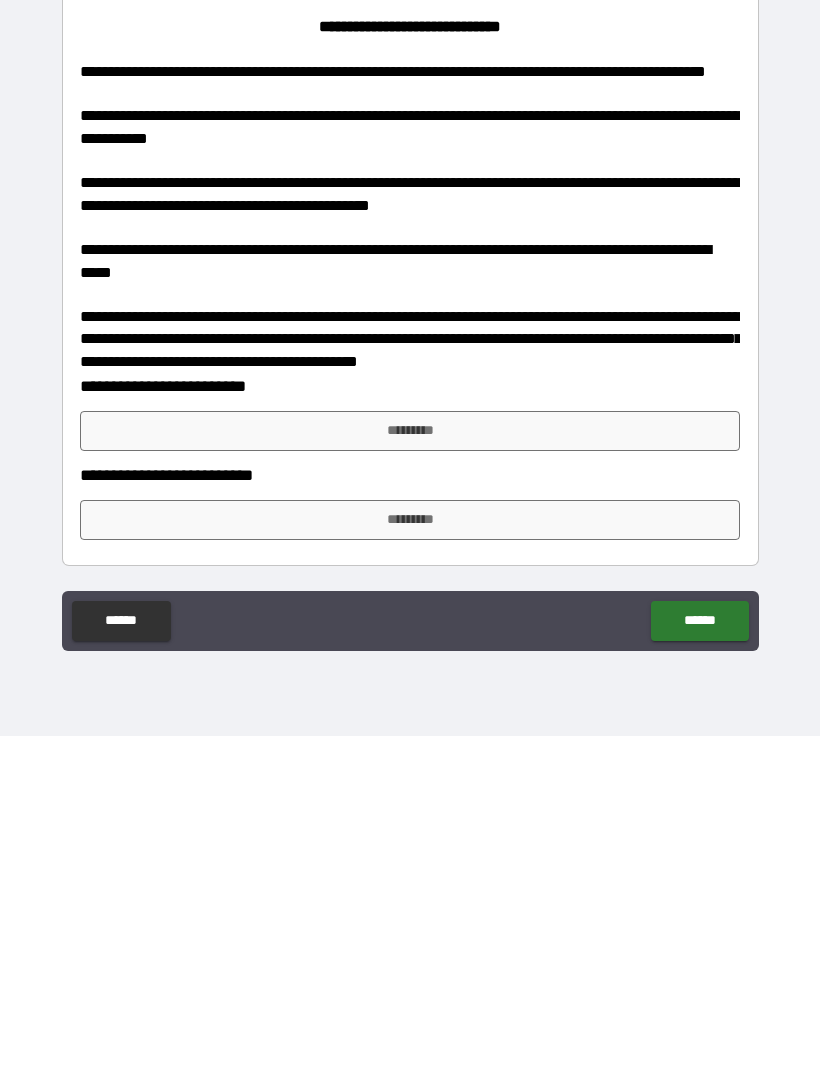 scroll, scrollTop: 64, scrollLeft: 0, axis: vertical 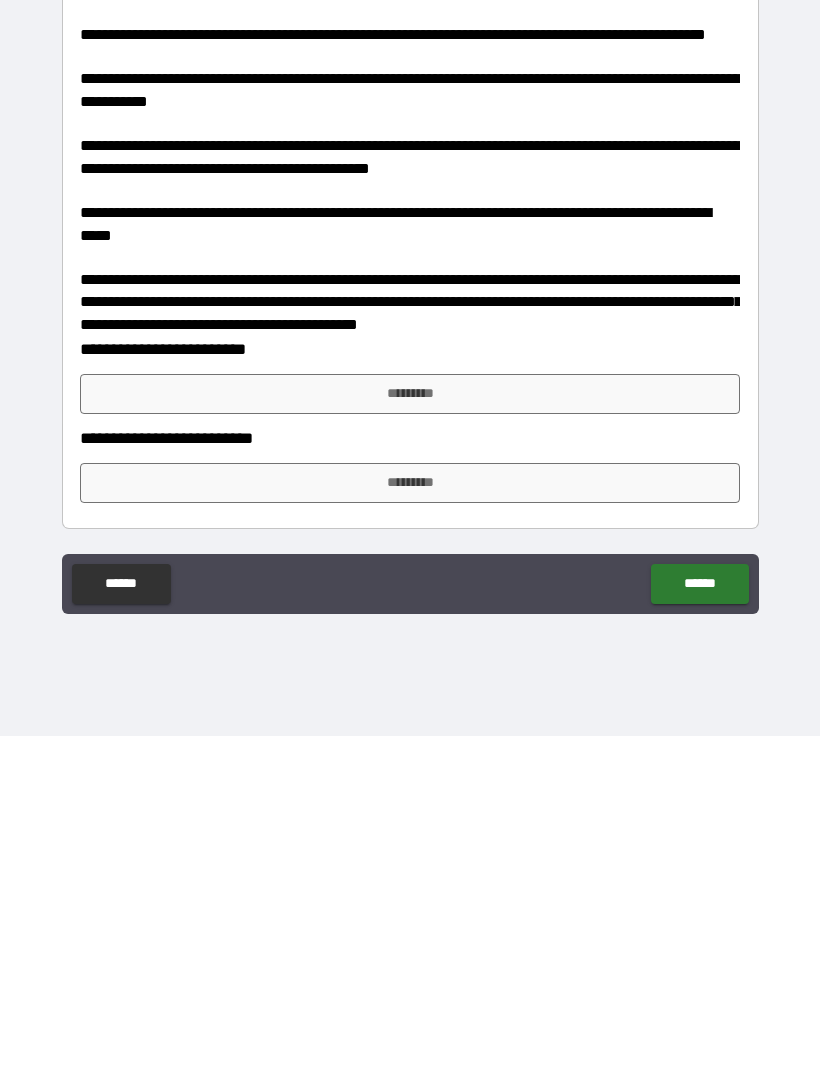 type on "**********" 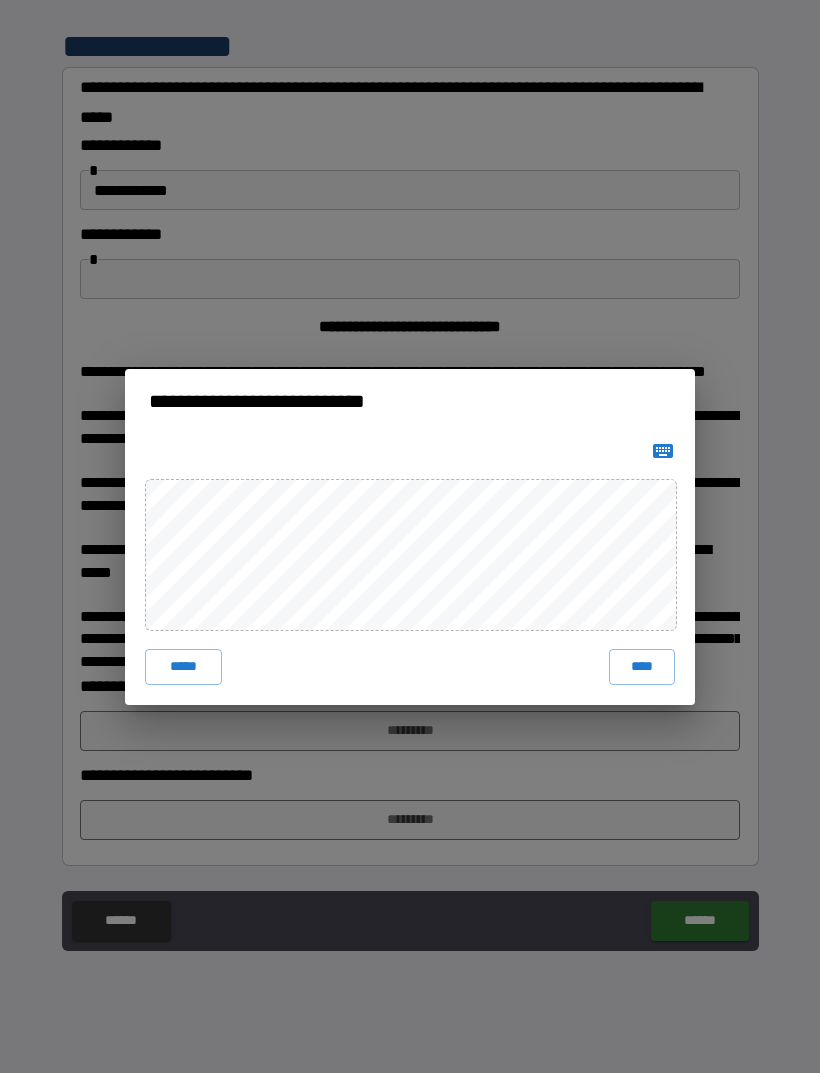 click on "****" at bounding box center [642, 667] 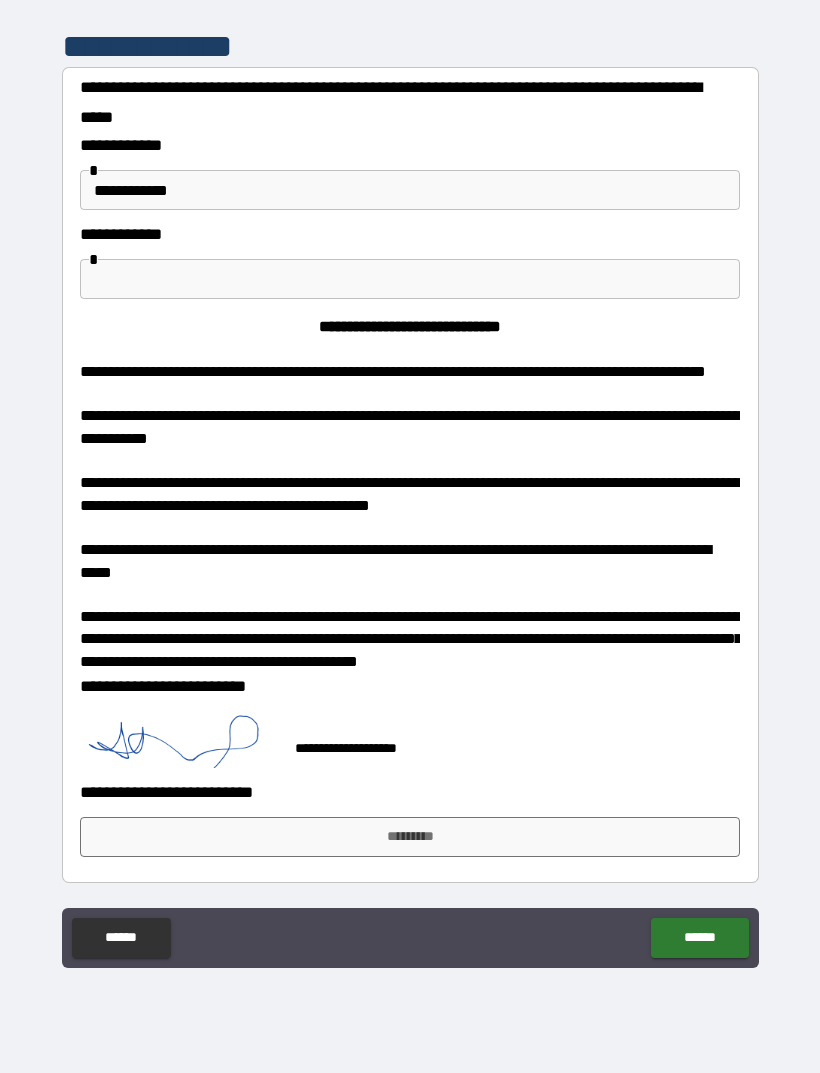 click on "******" at bounding box center (699, 938) 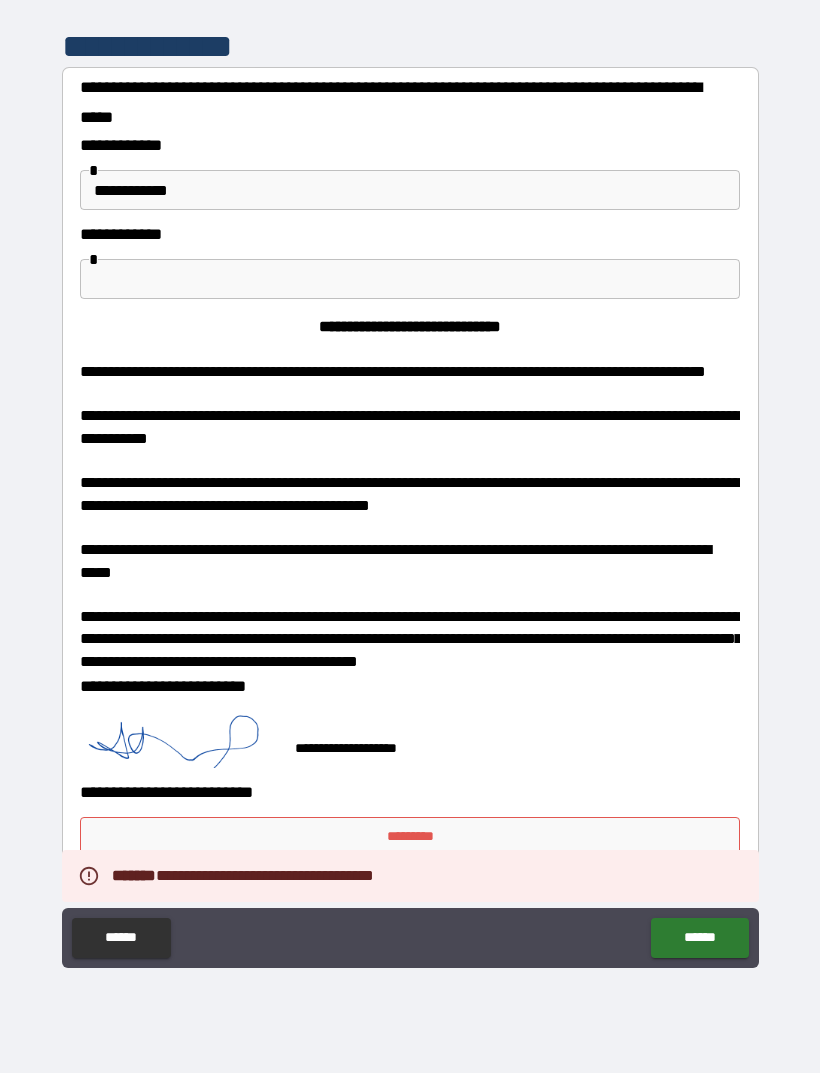 click at bounding box center [410, 279] 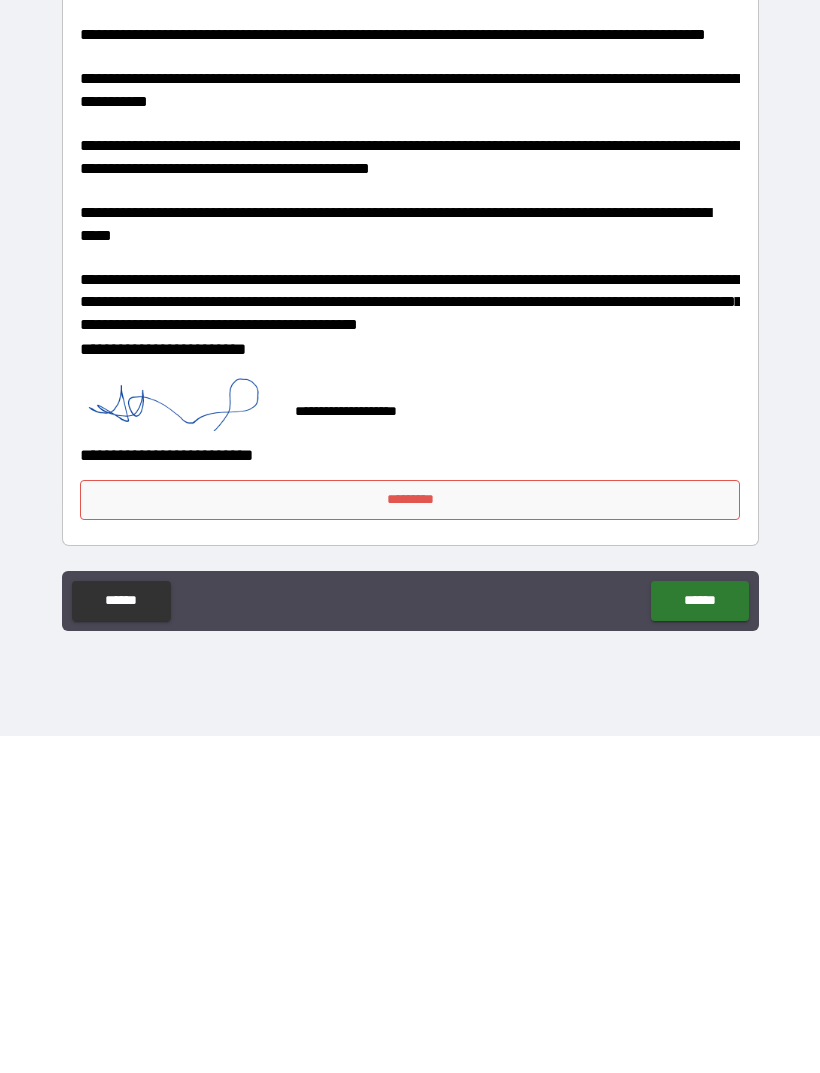 type on "**********" 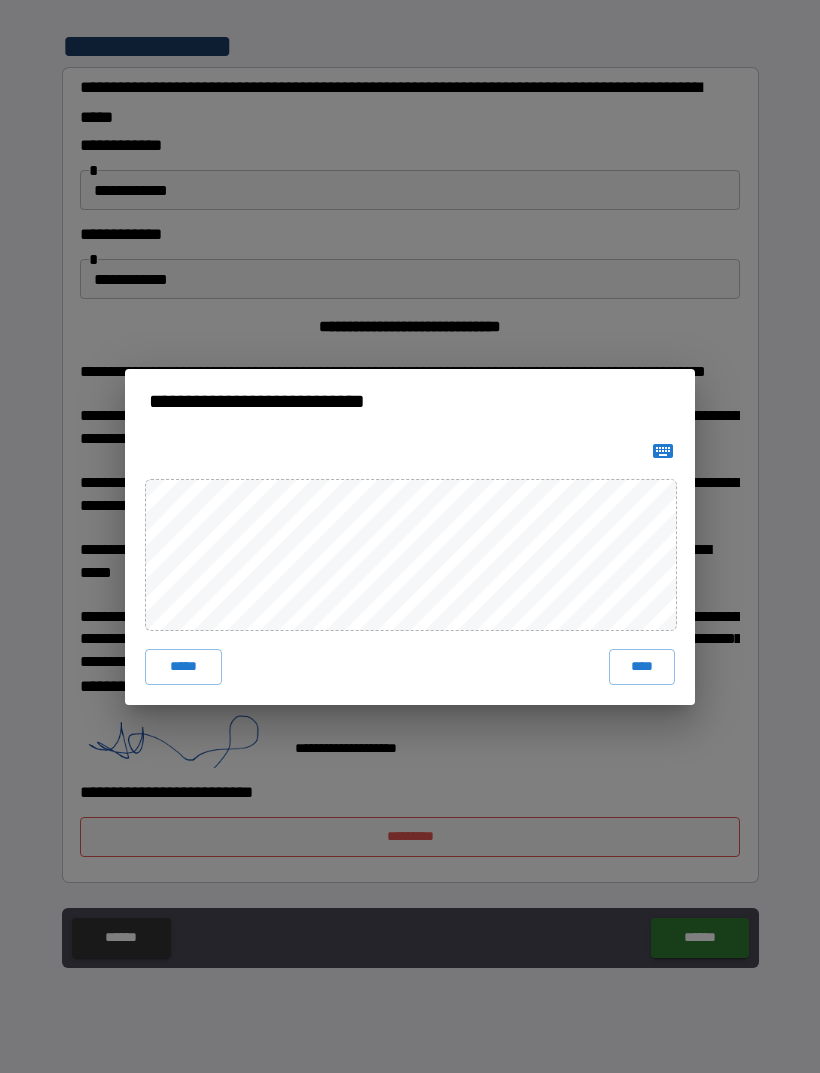click on "****" at bounding box center (642, 667) 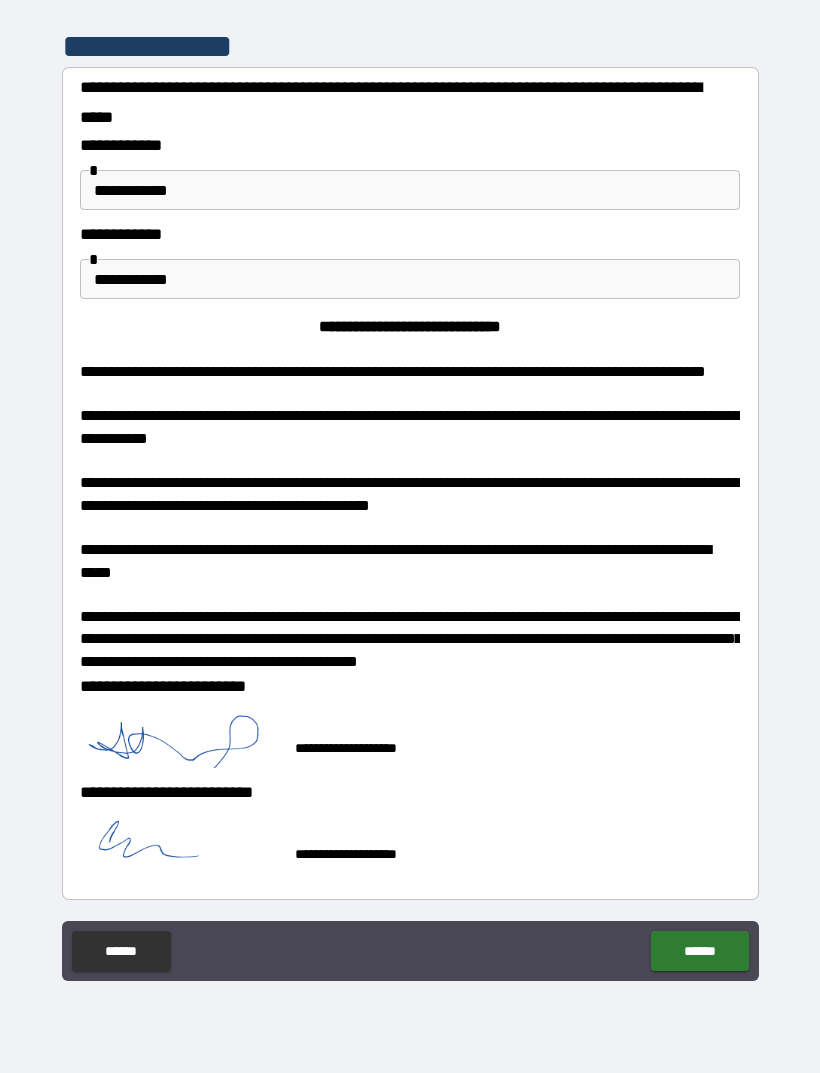click on "******" at bounding box center (699, 951) 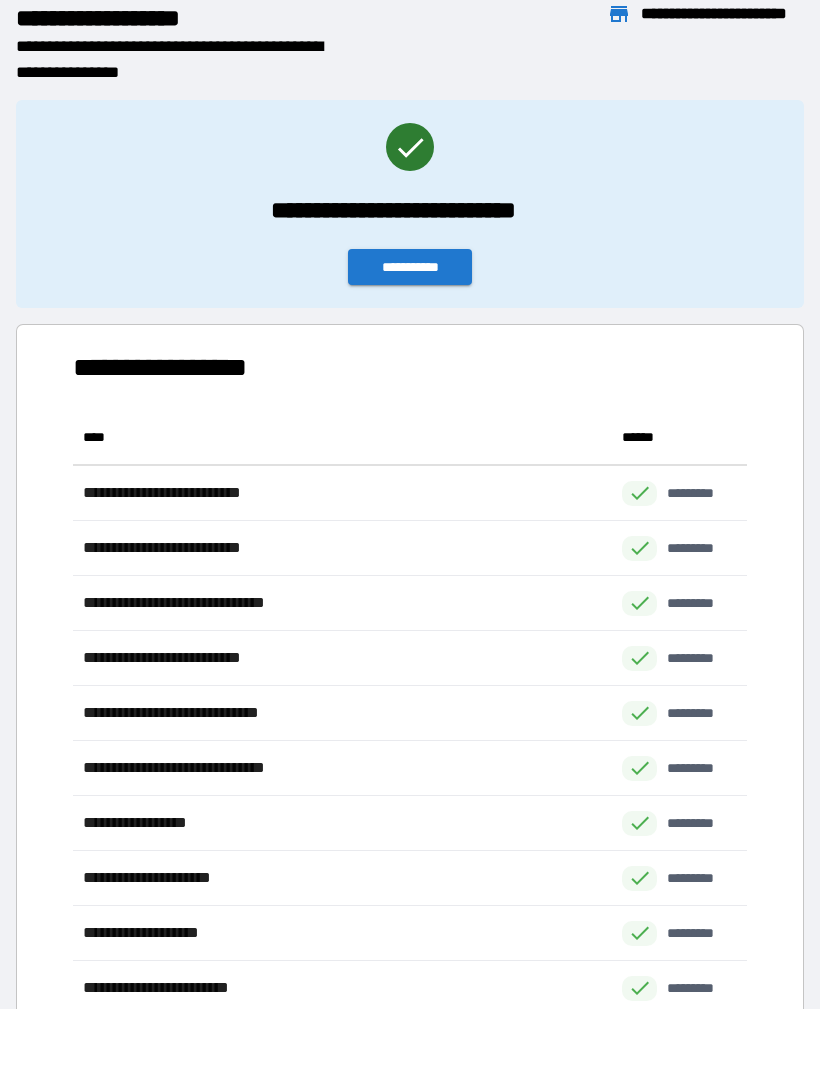 scroll, scrollTop: 1, scrollLeft: 1, axis: both 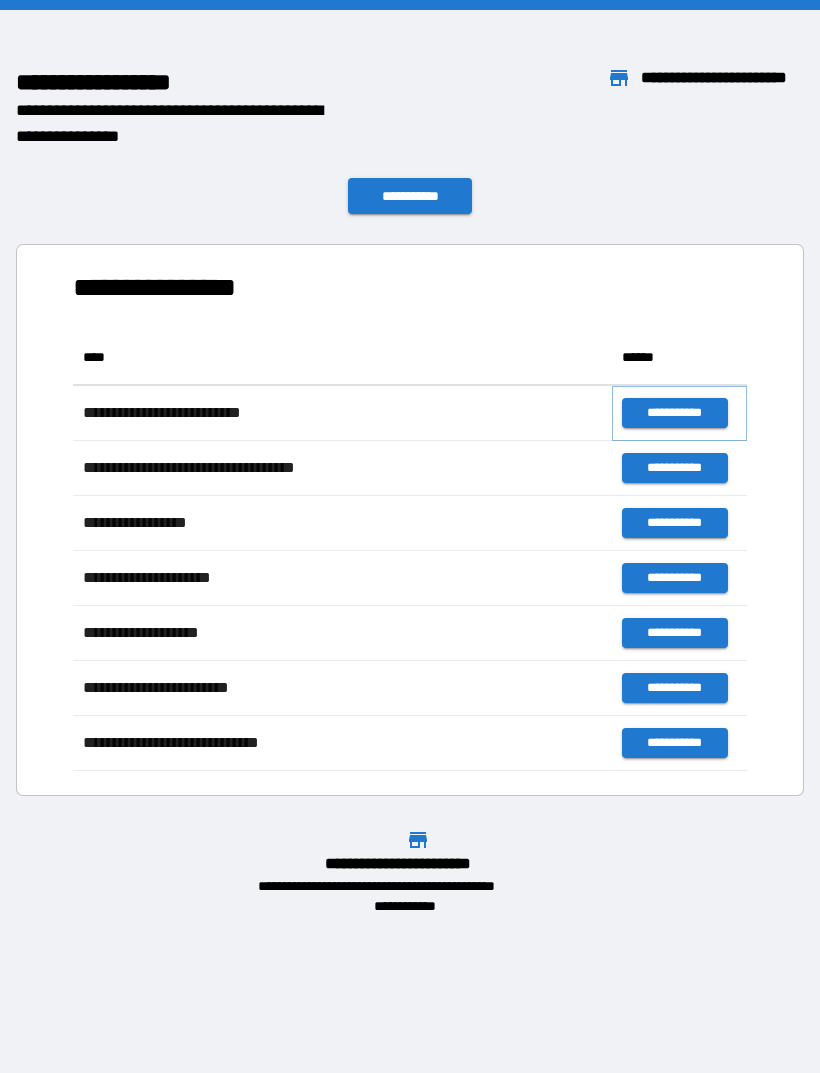 click on "**********" at bounding box center [674, 413] 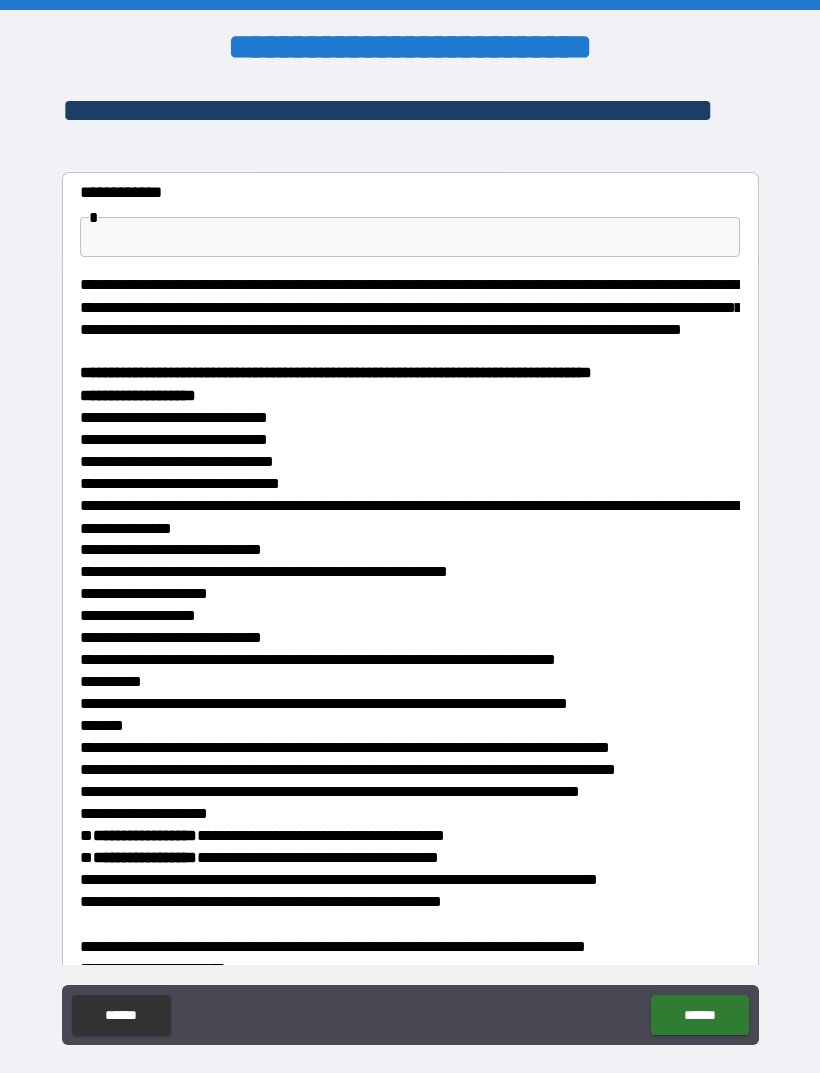 scroll, scrollTop: 0, scrollLeft: 0, axis: both 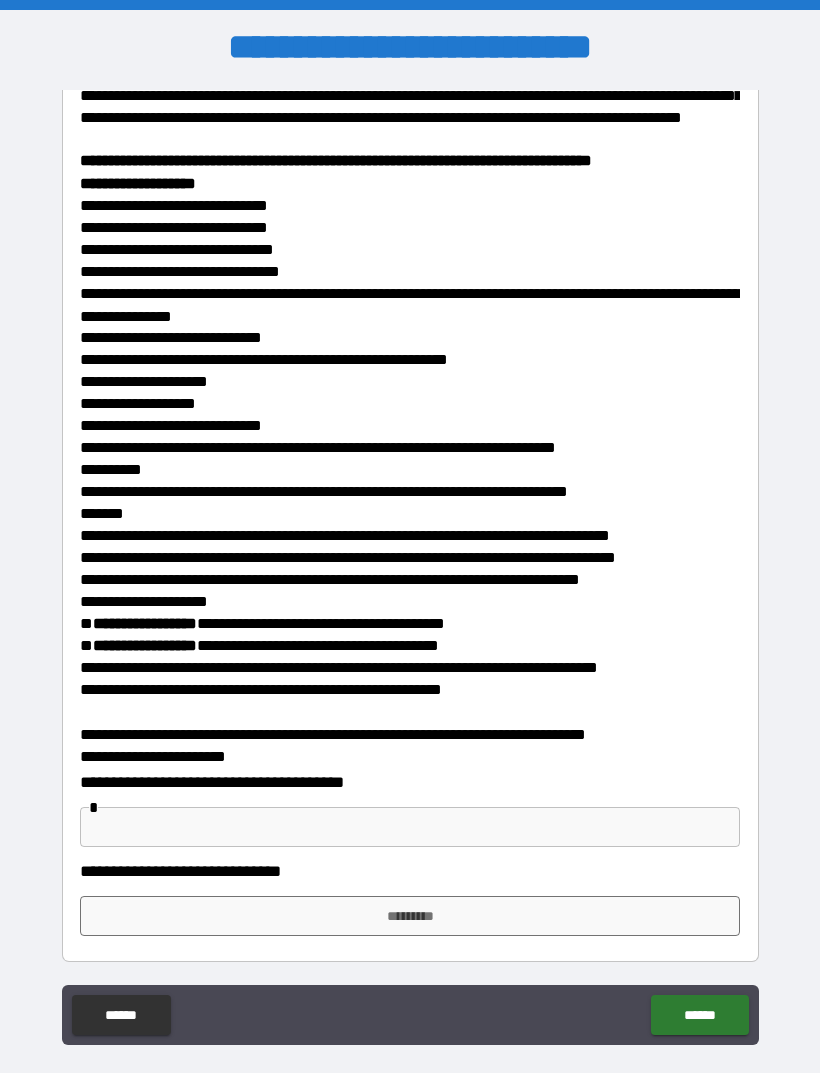 type on "**********" 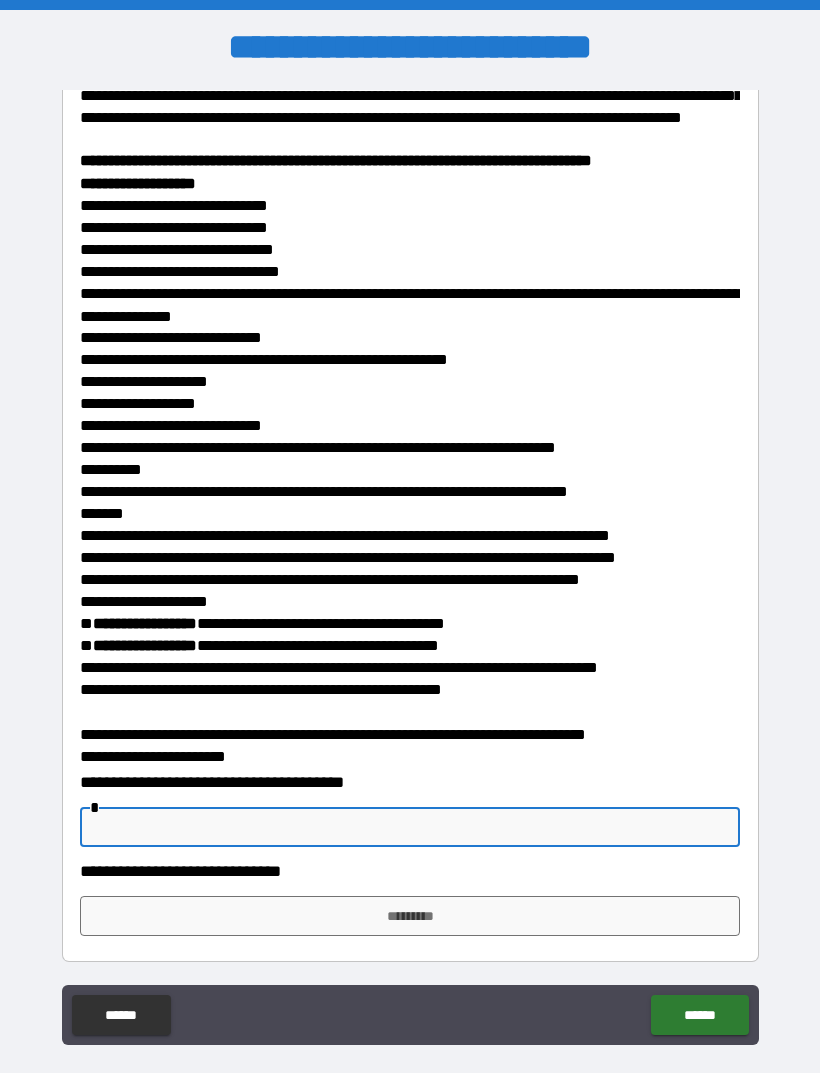 scroll, scrollTop: 64, scrollLeft: 0, axis: vertical 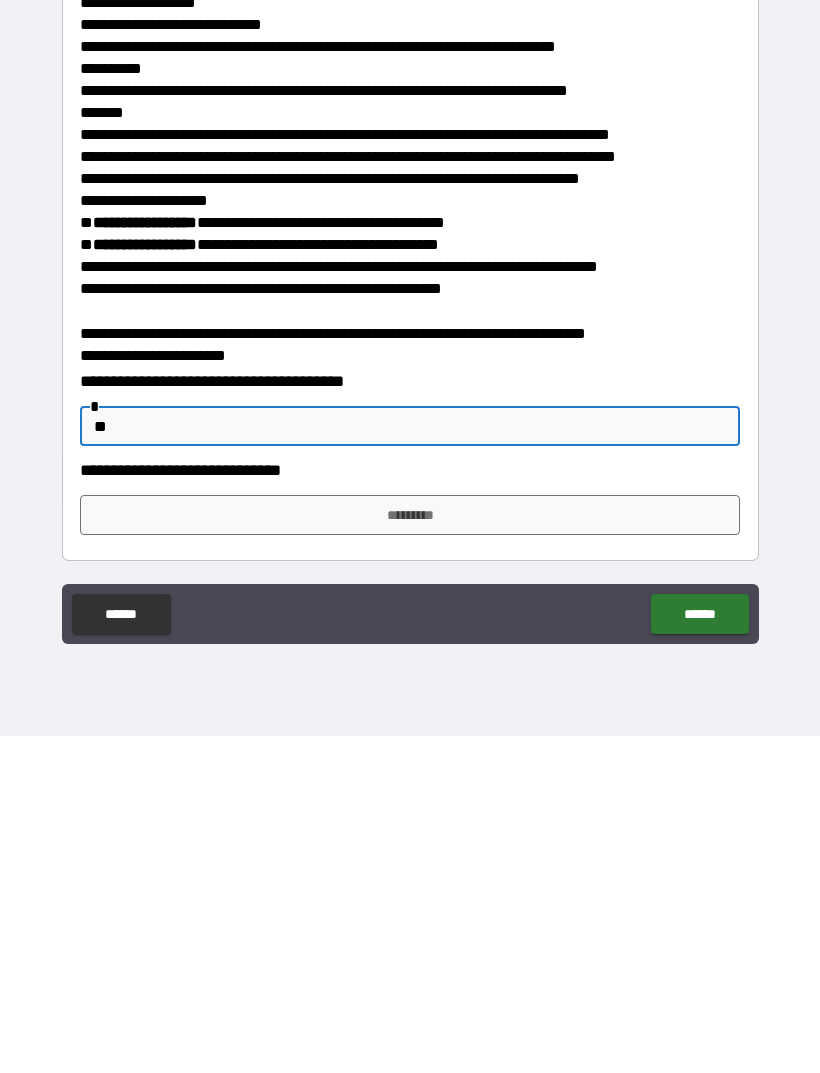 type on "**" 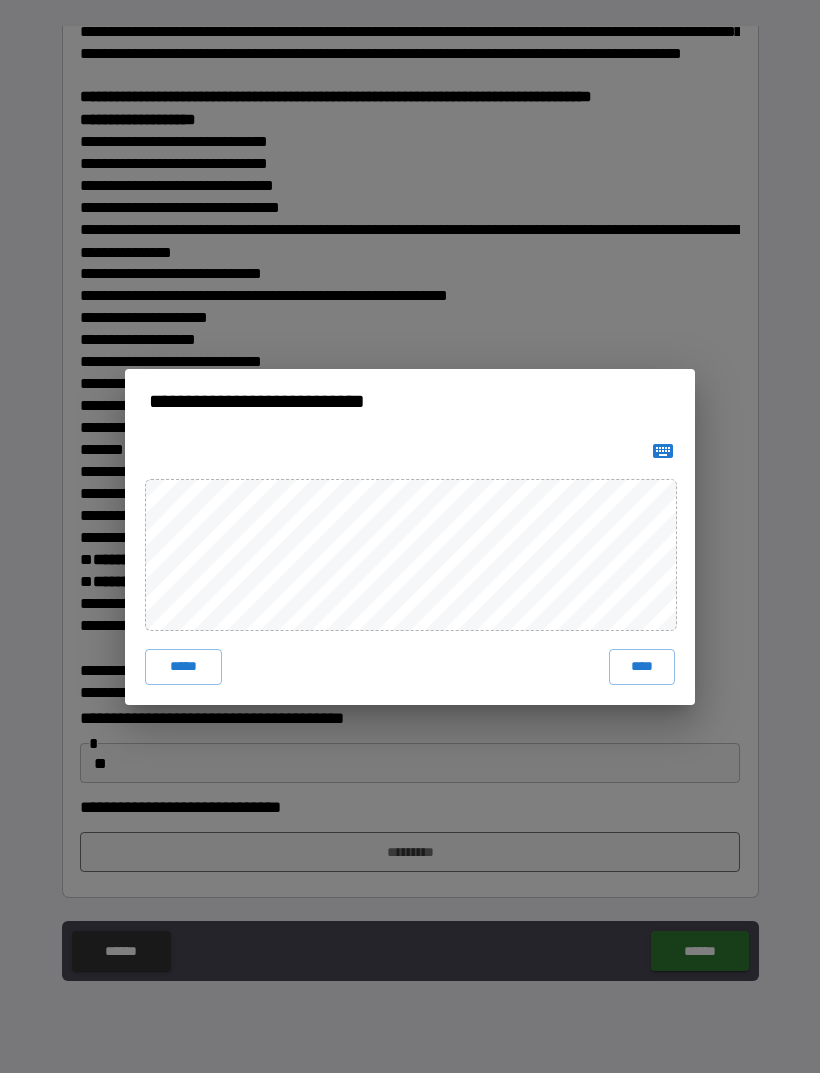 click on "****" at bounding box center [642, 667] 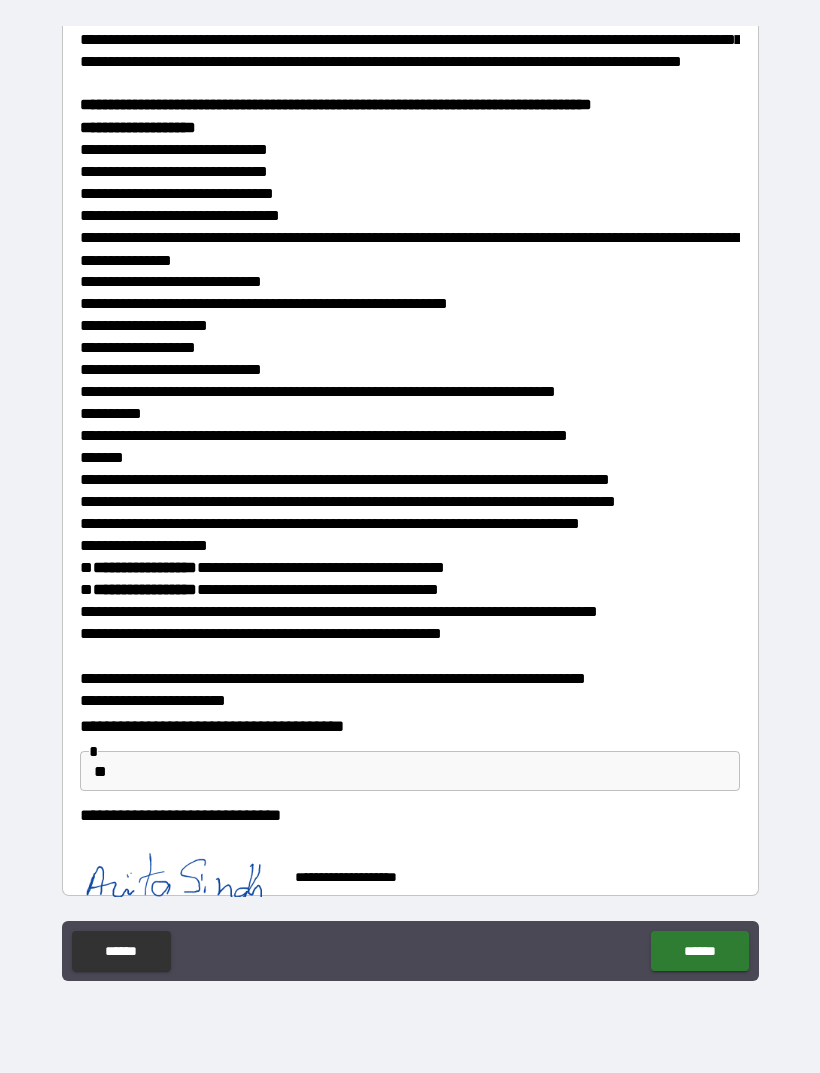 scroll, scrollTop: 202, scrollLeft: 0, axis: vertical 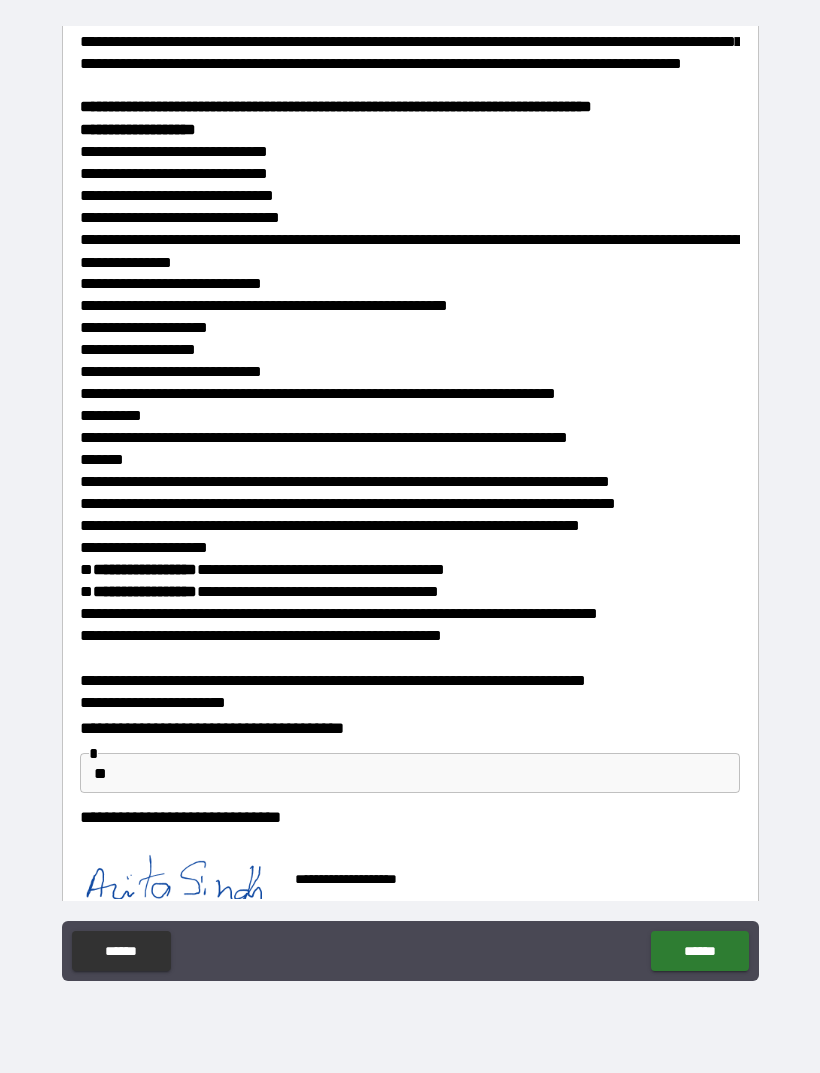 click on "******" at bounding box center [699, 951] 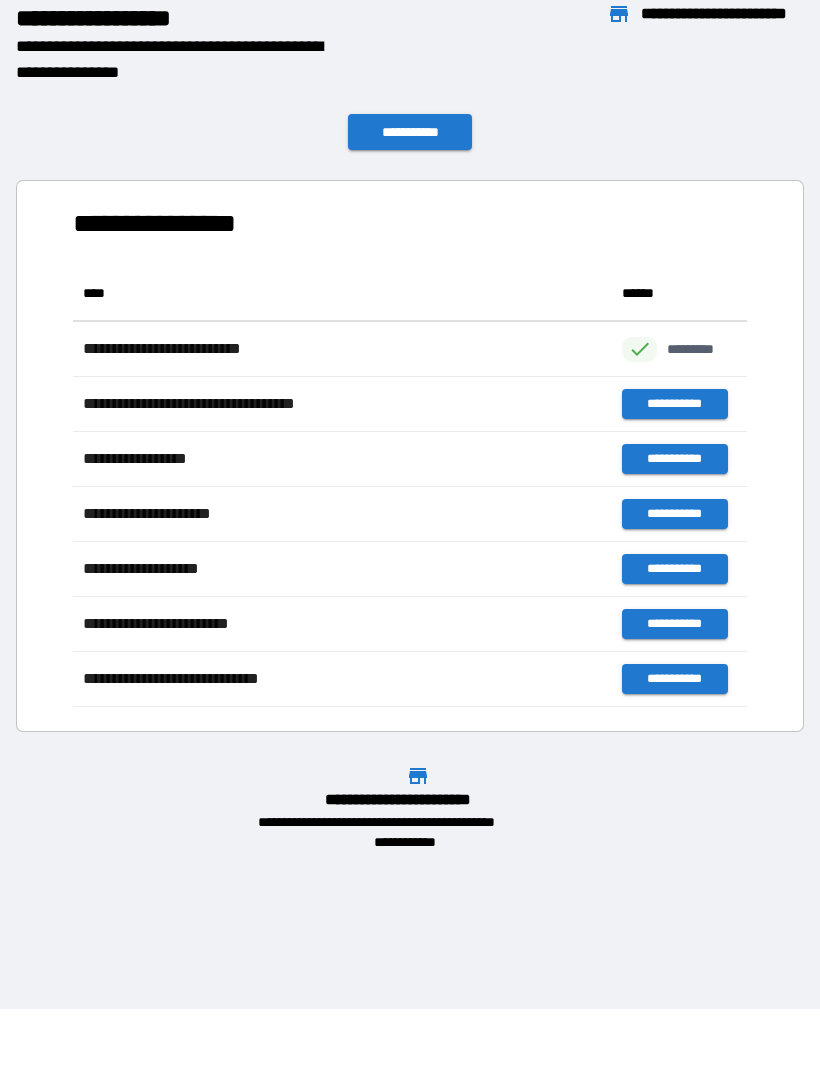 scroll, scrollTop: 1, scrollLeft: 1, axis: both 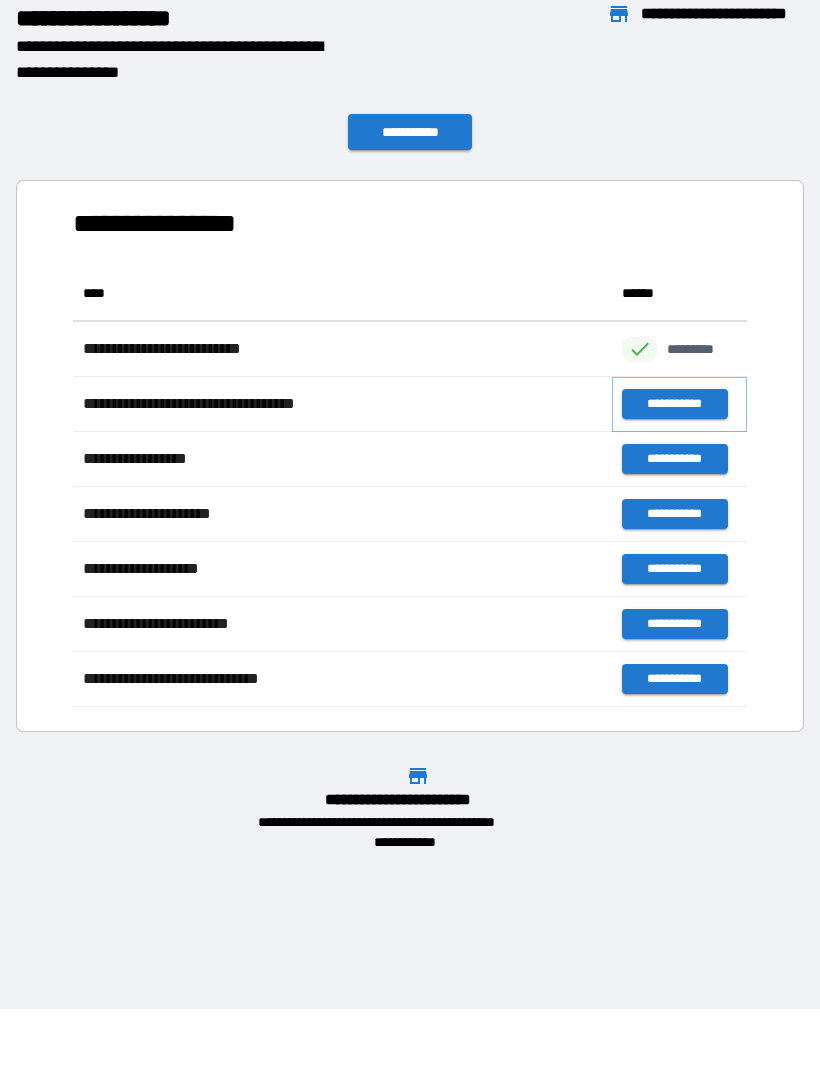 click on "**********" at bounding box center [674, 404] 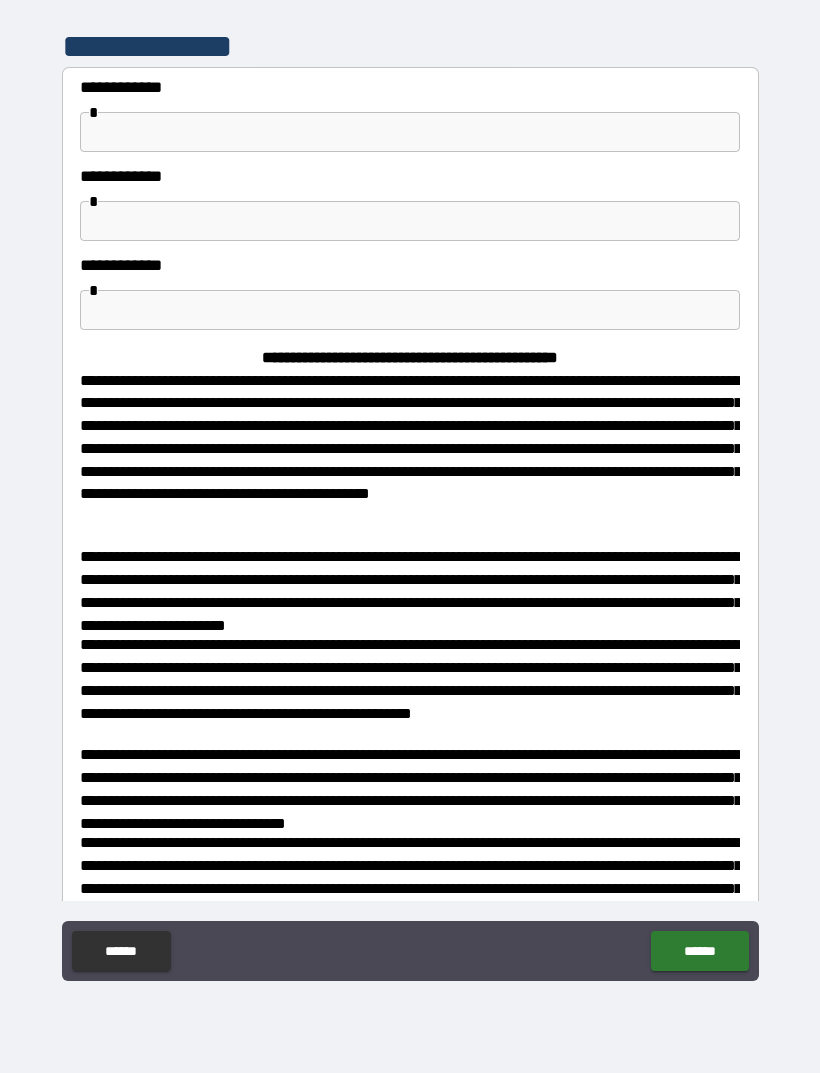 click at bounding box center (410, 132) 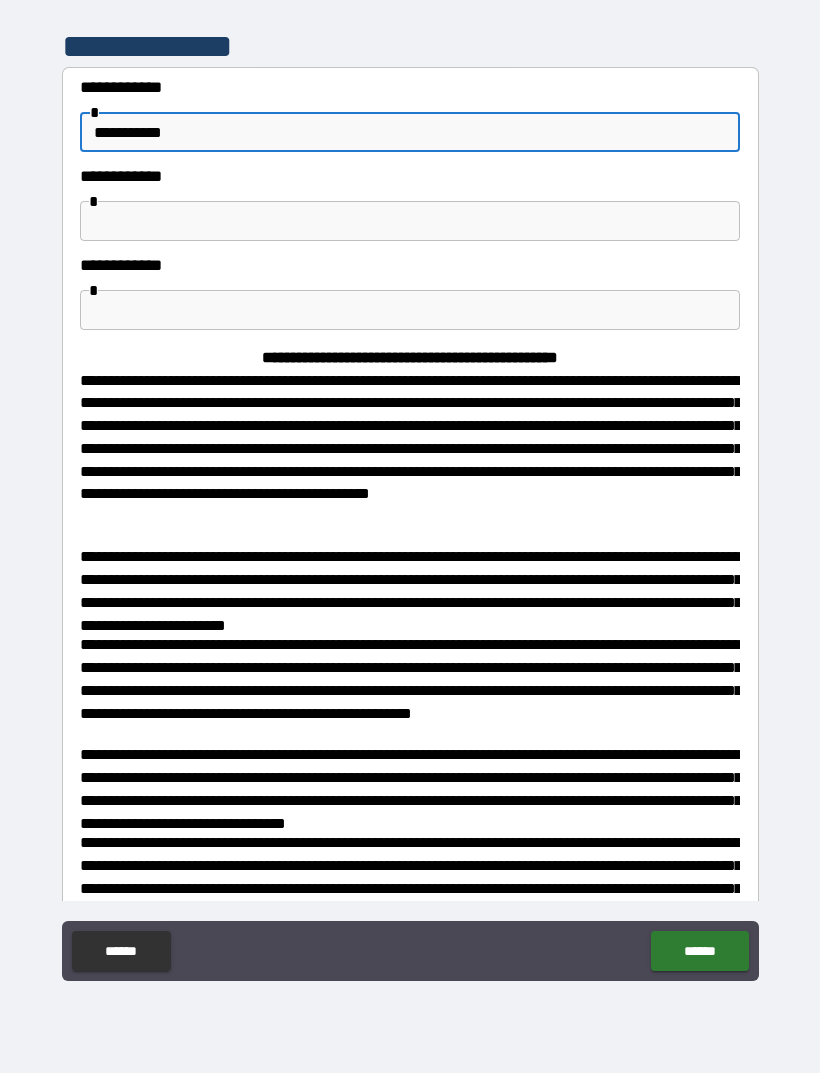 type on "**********" 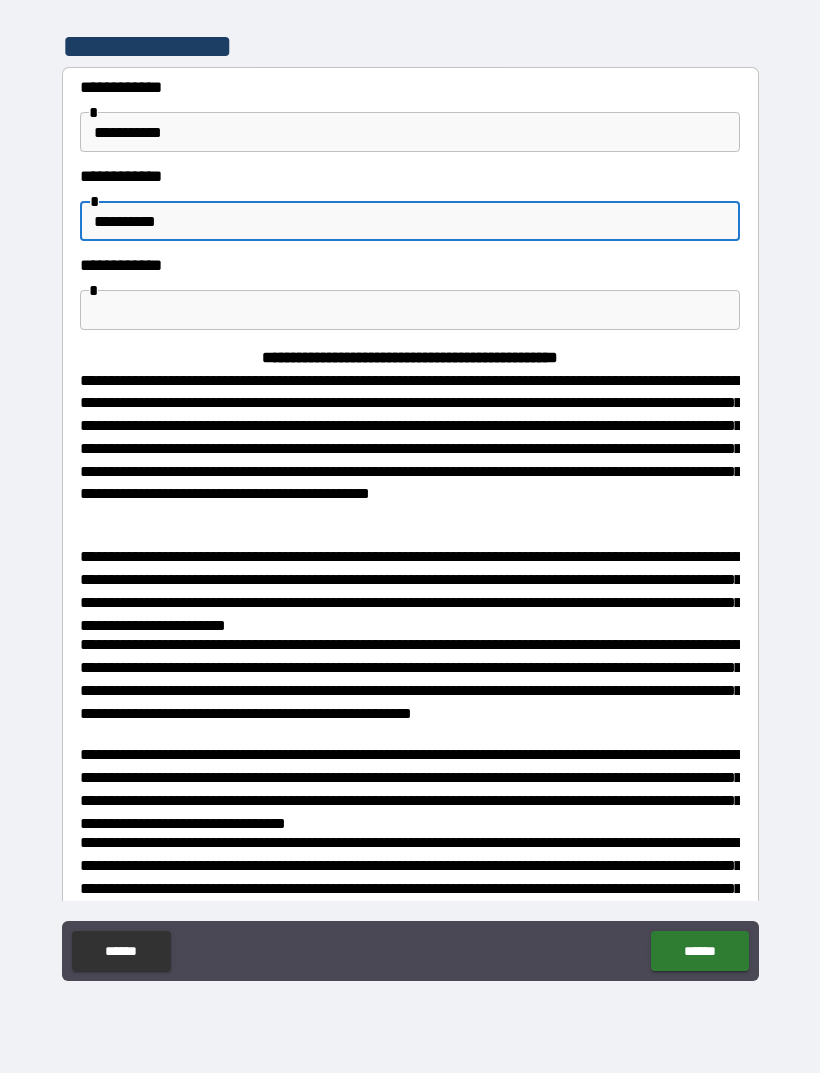type on "*********" 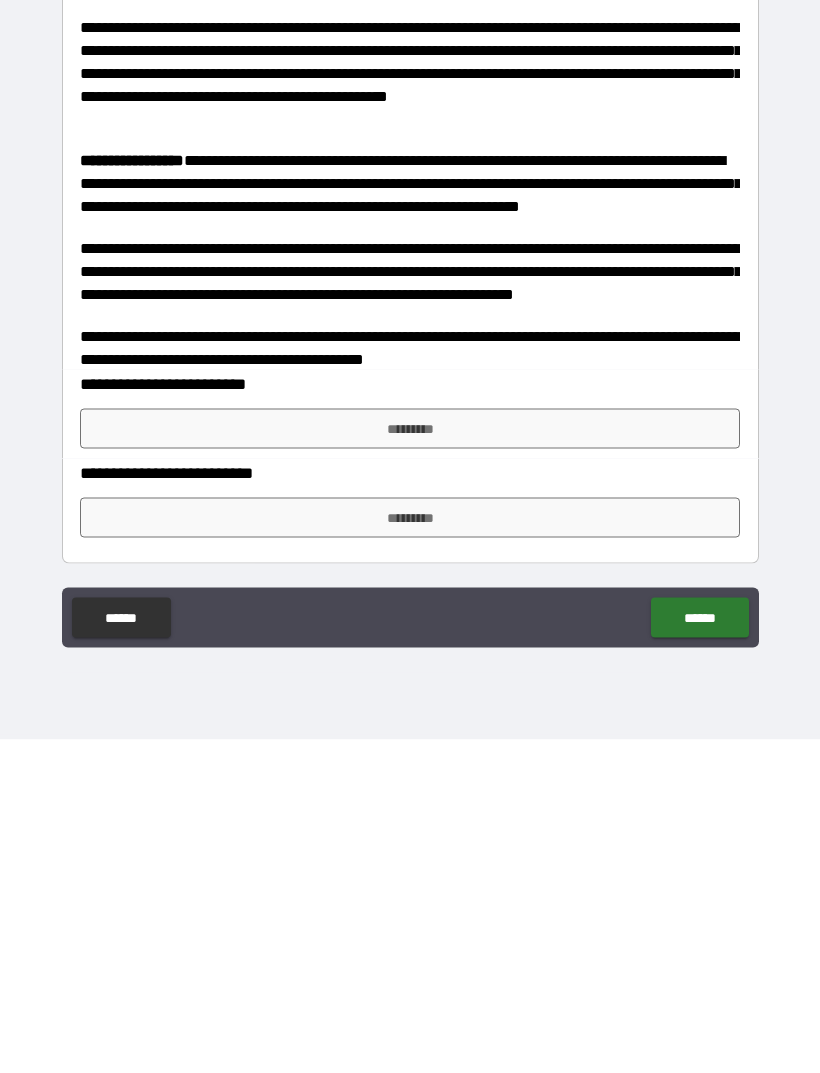 scroll, scrollTop: 1097, scrollLeft: 0, axis: vertical 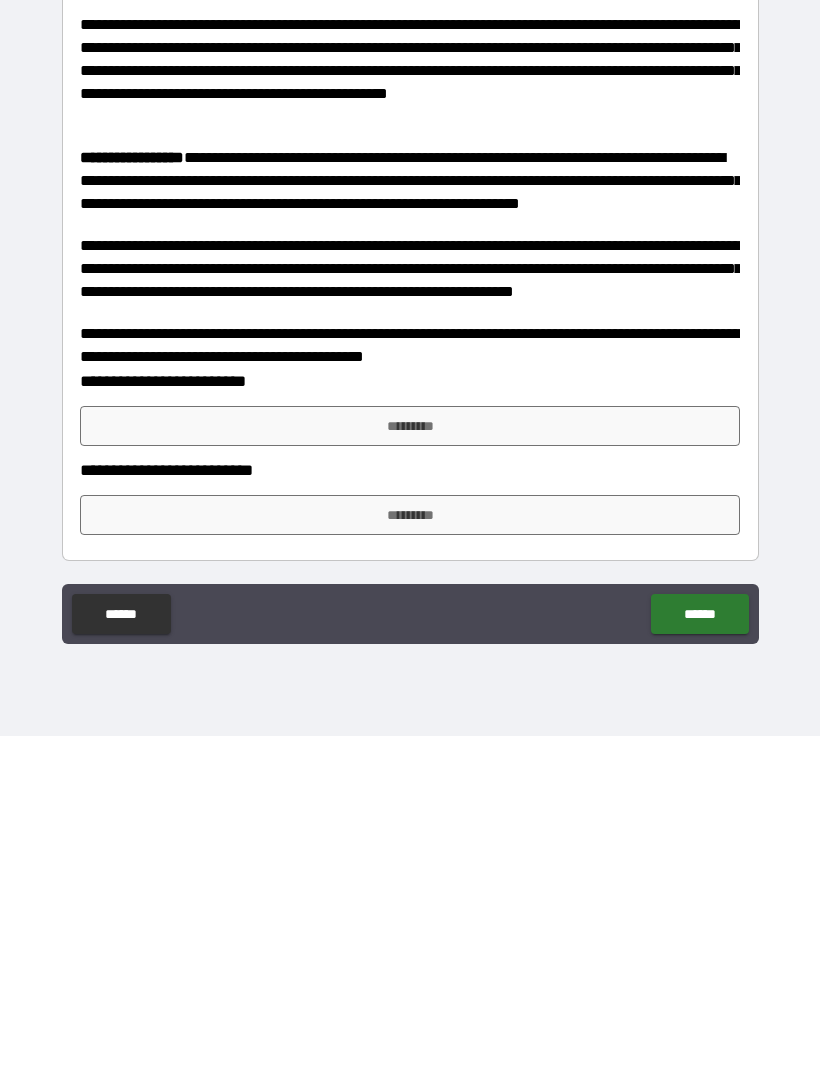 type on "**" 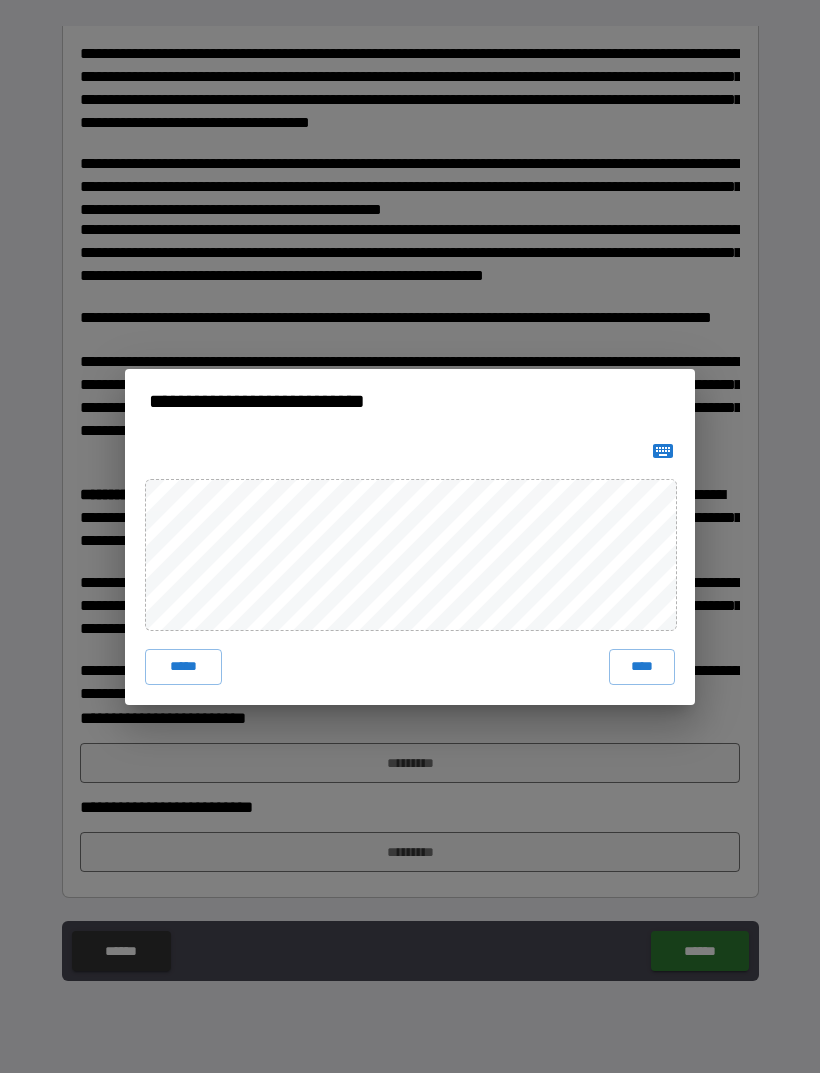 click on "*****" at bounding box center [183, 667] 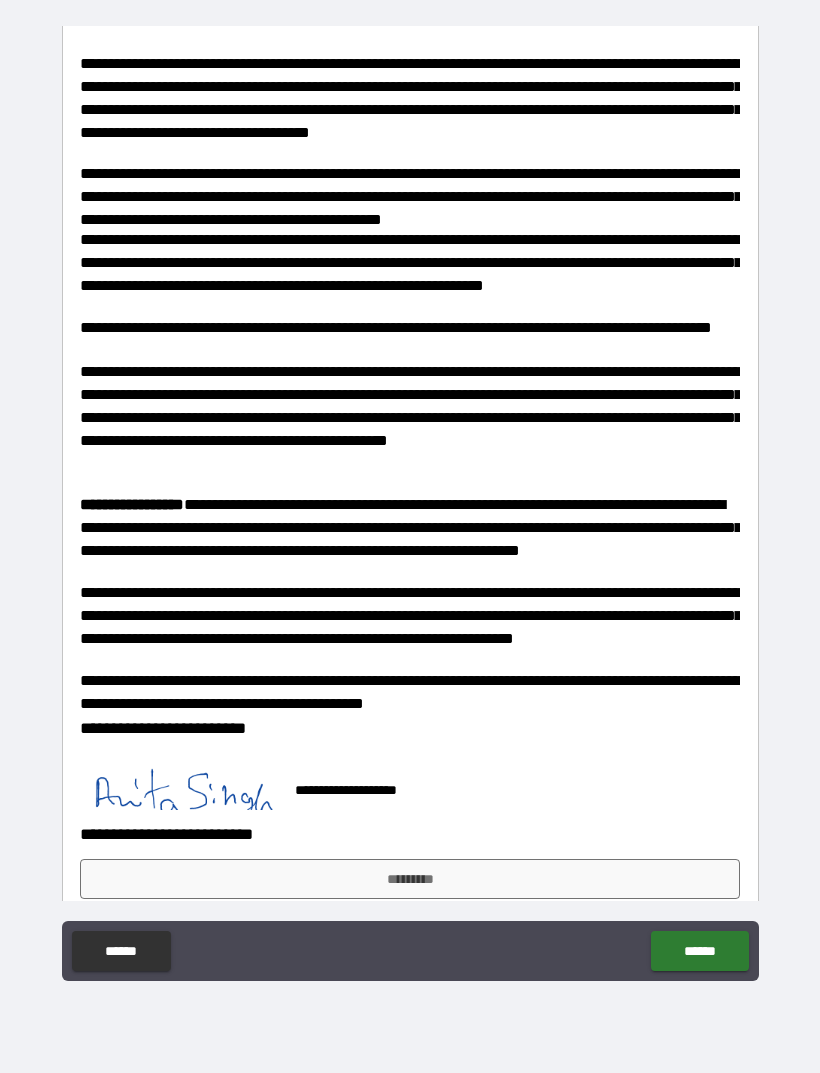 click on "*********" at bounding box center [410, 879] 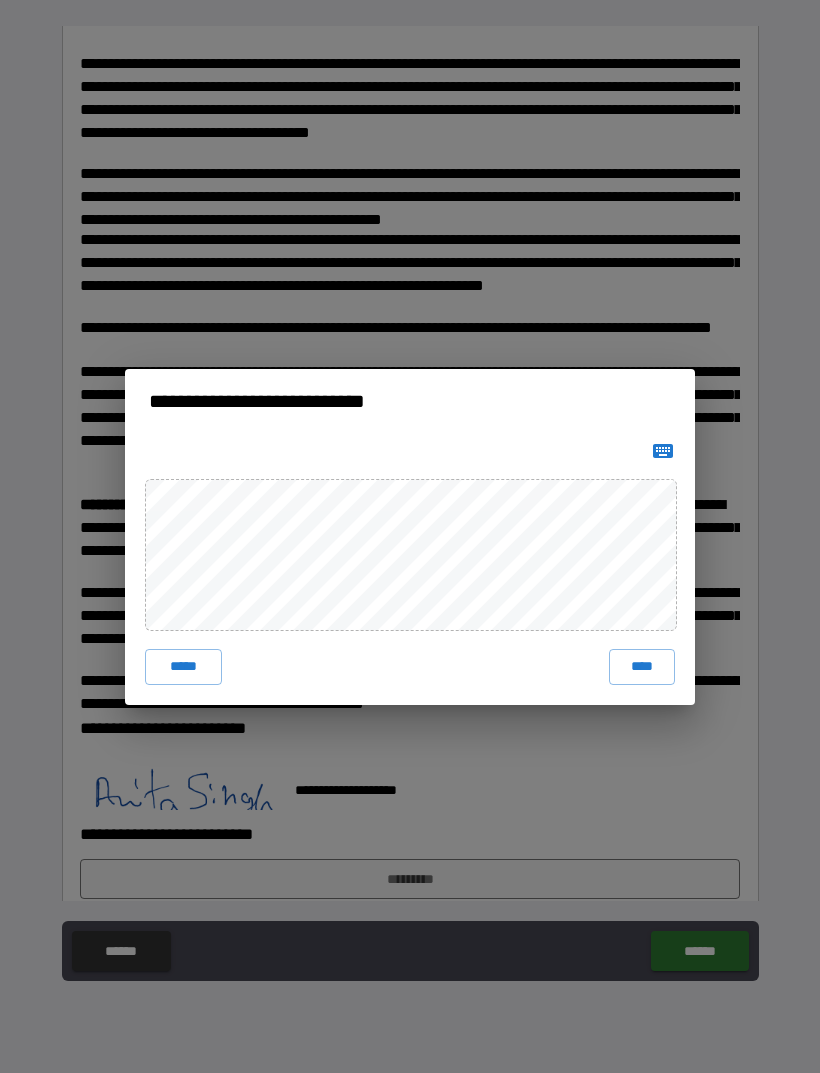 click on "**********" at bounding box center (410, 536) 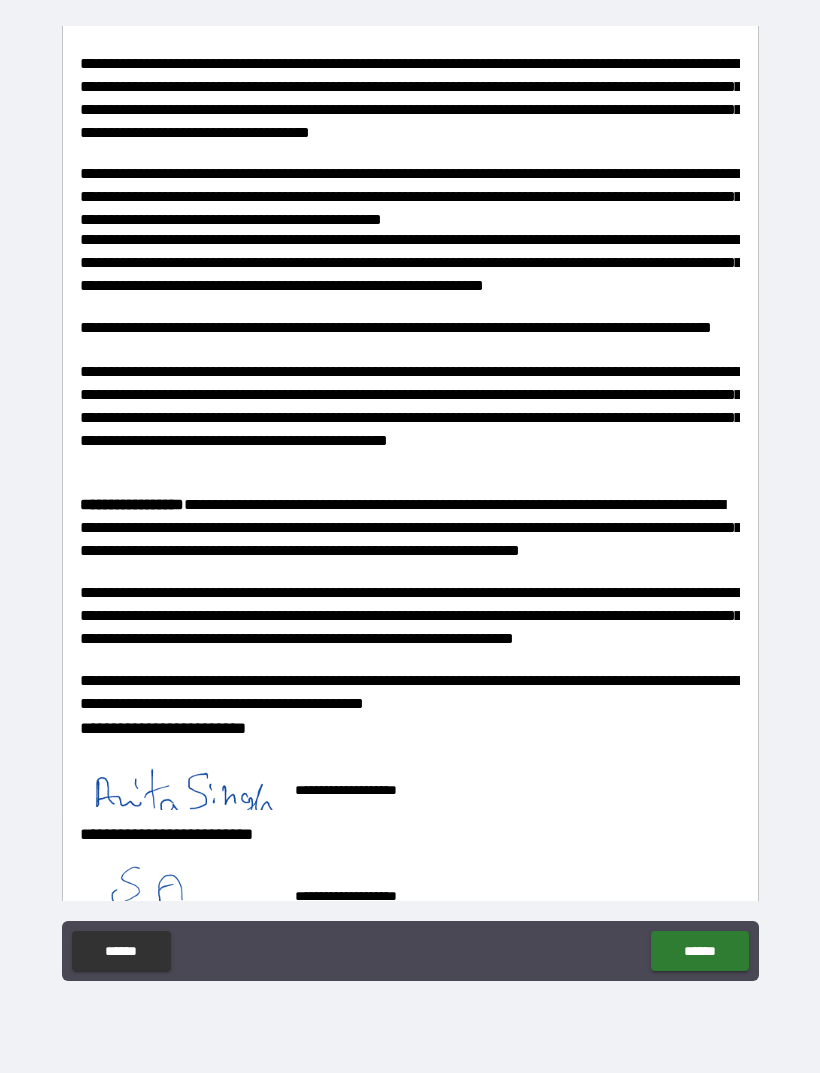 click on "******" at bounding box center [699, 951] 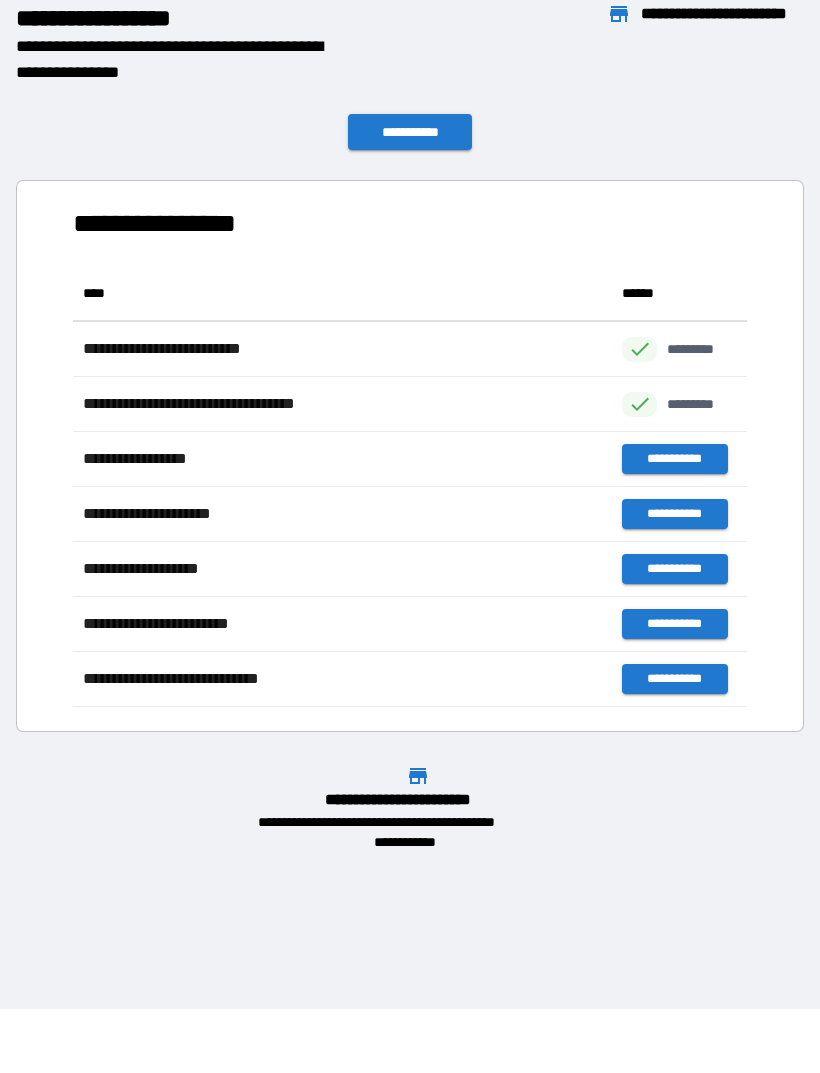 scroll, scrollTop: 1, scrollLeft: 1, axis: both 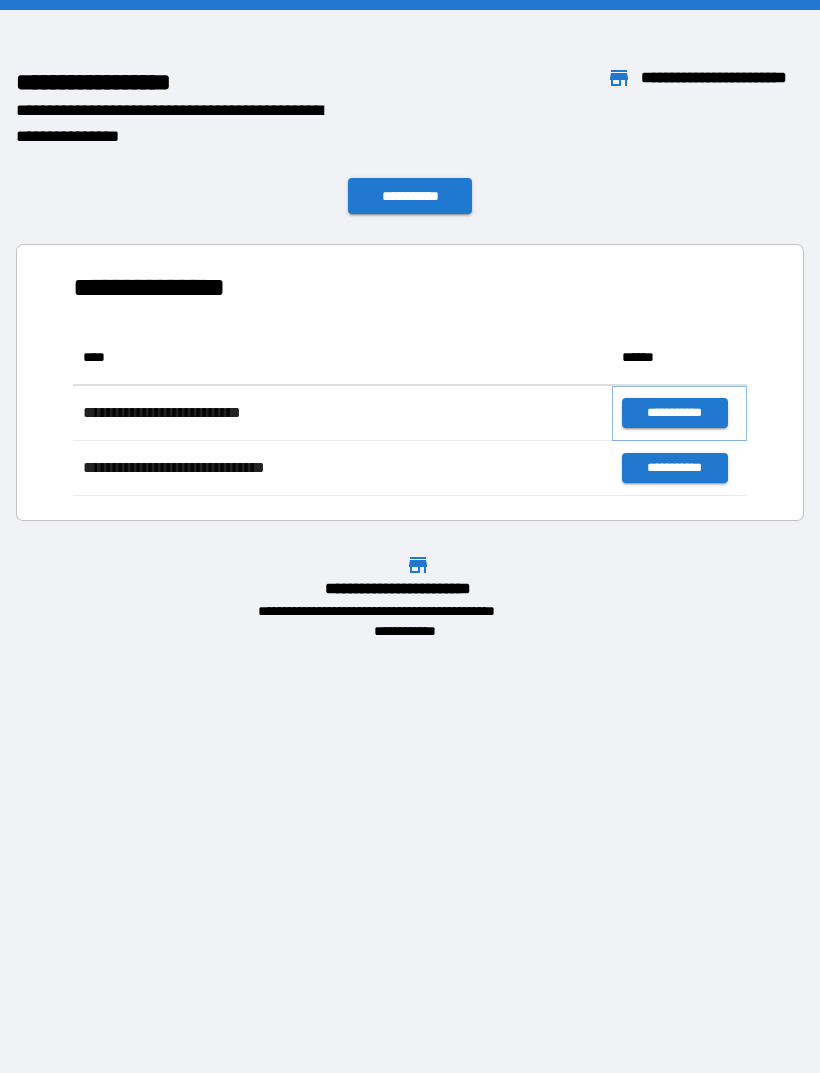 click on "**********" at bounding box center (674, 413) 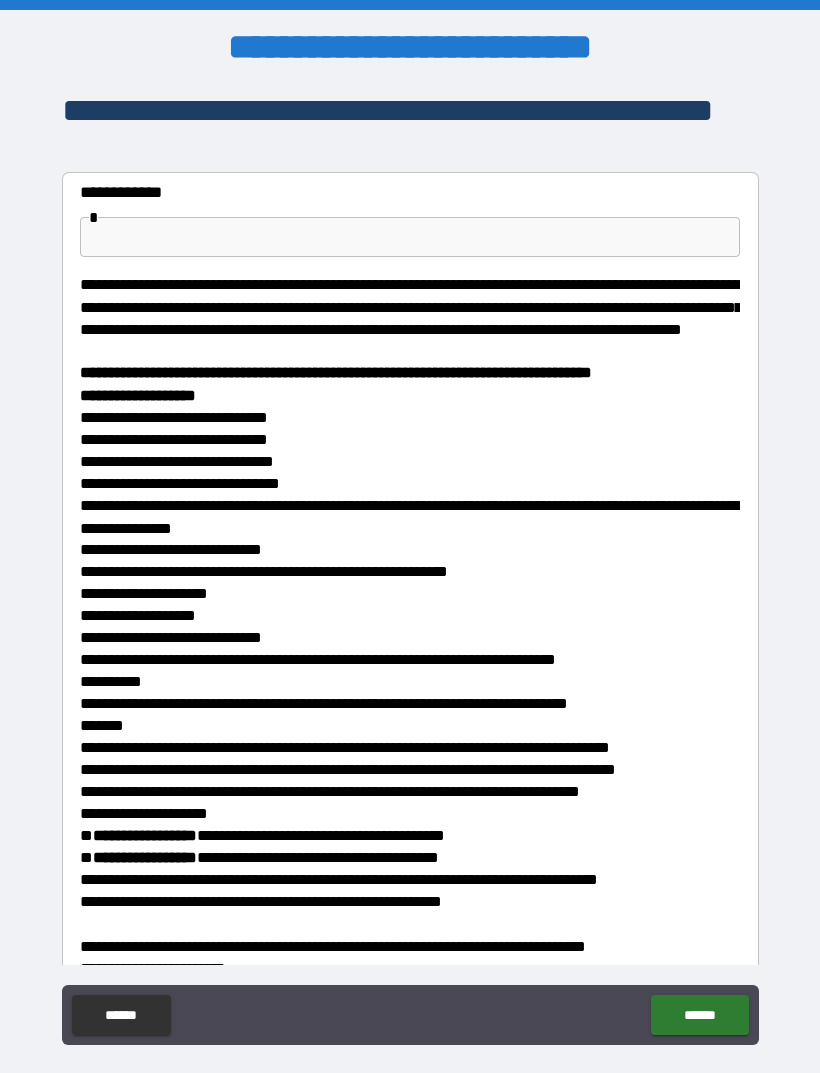 click at bounding box center [410, 237] 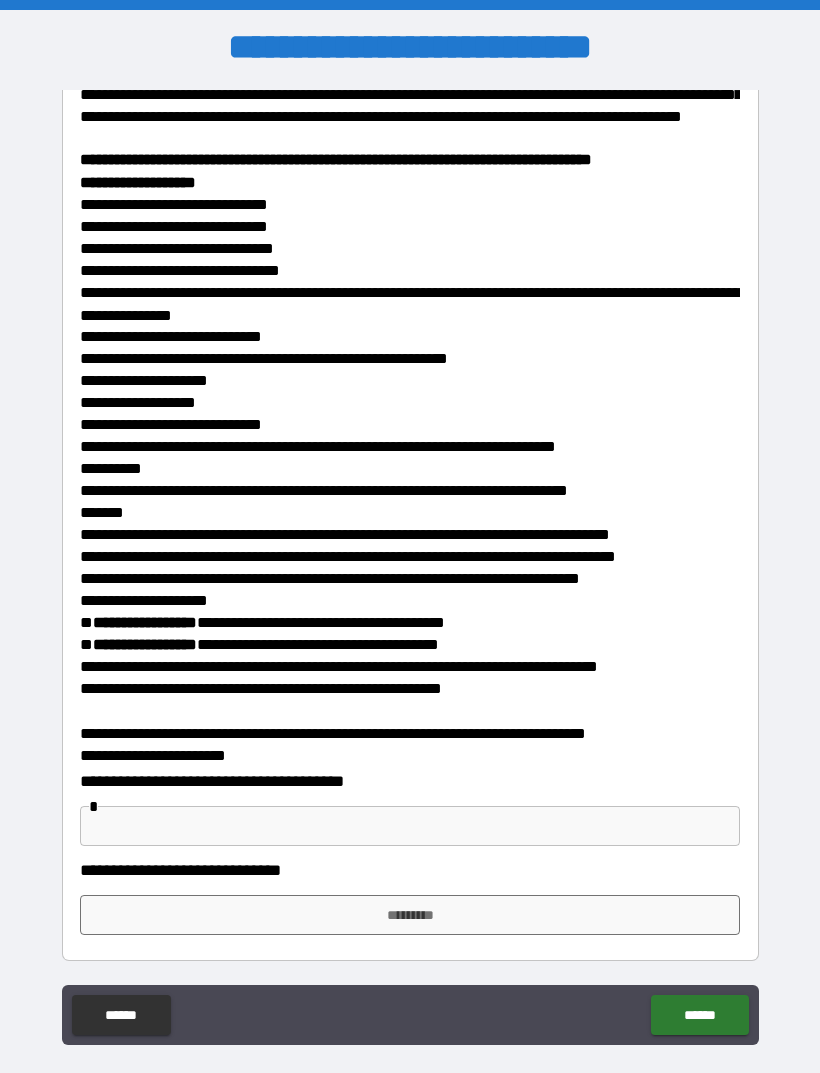 scroll, scrollTop: 212, scrollLeft: 0, axis: vertical 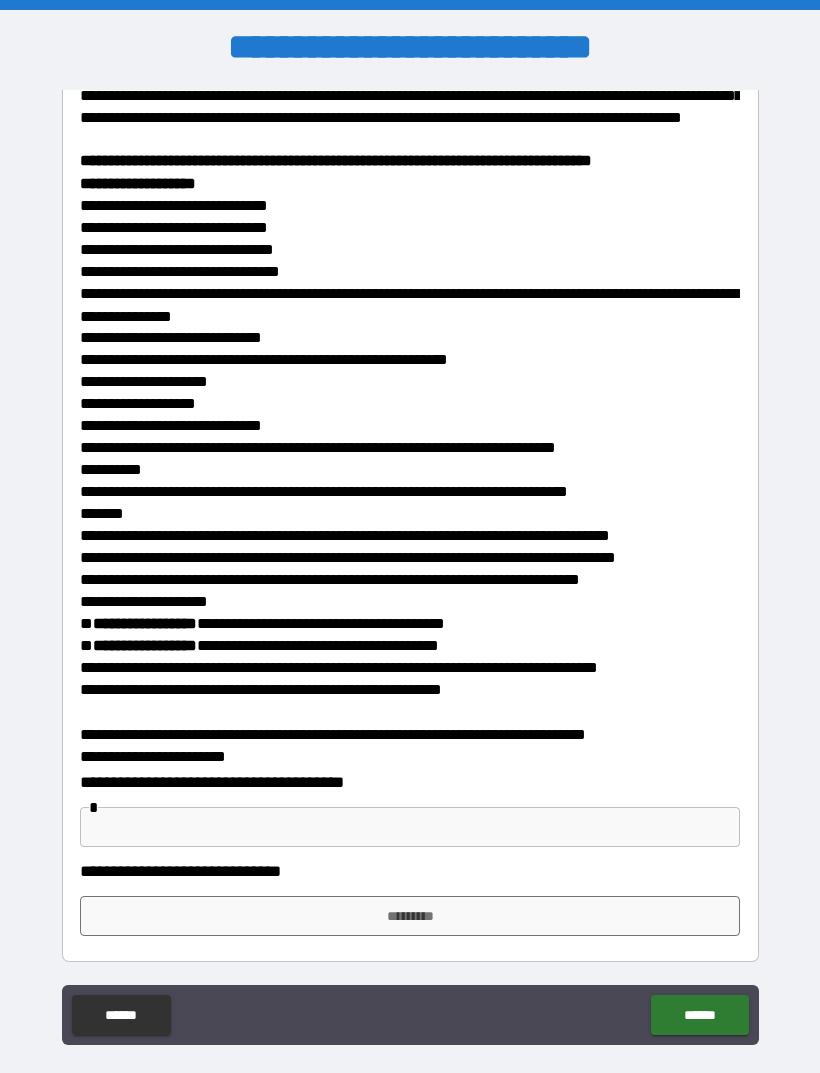 type on "**********" 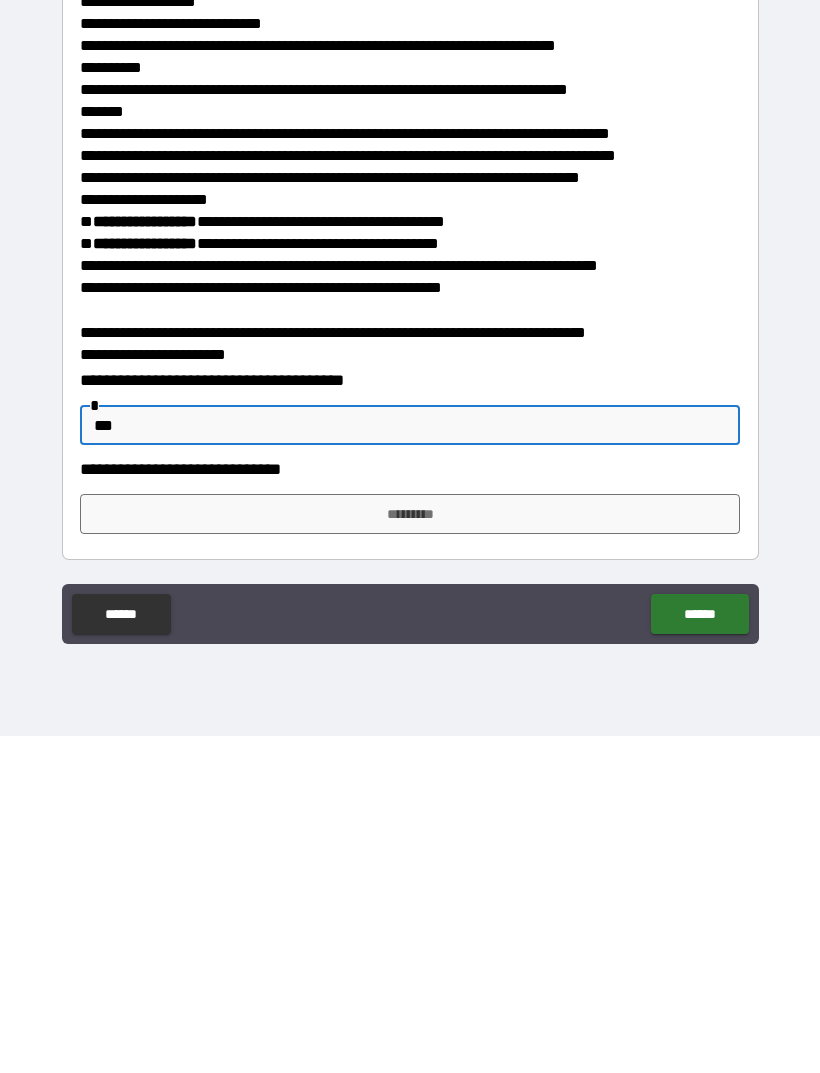 scroll, scrollTop: 212, scrollLeft: 0, axis: vertical 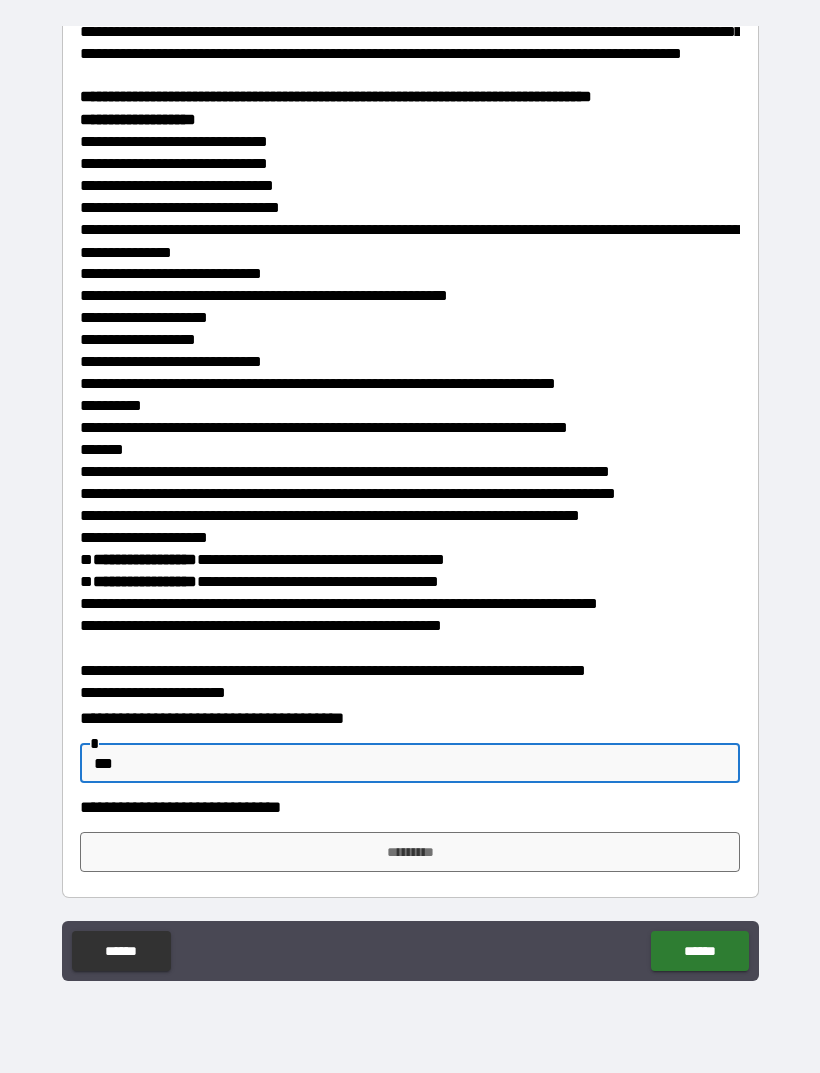 type on "***" 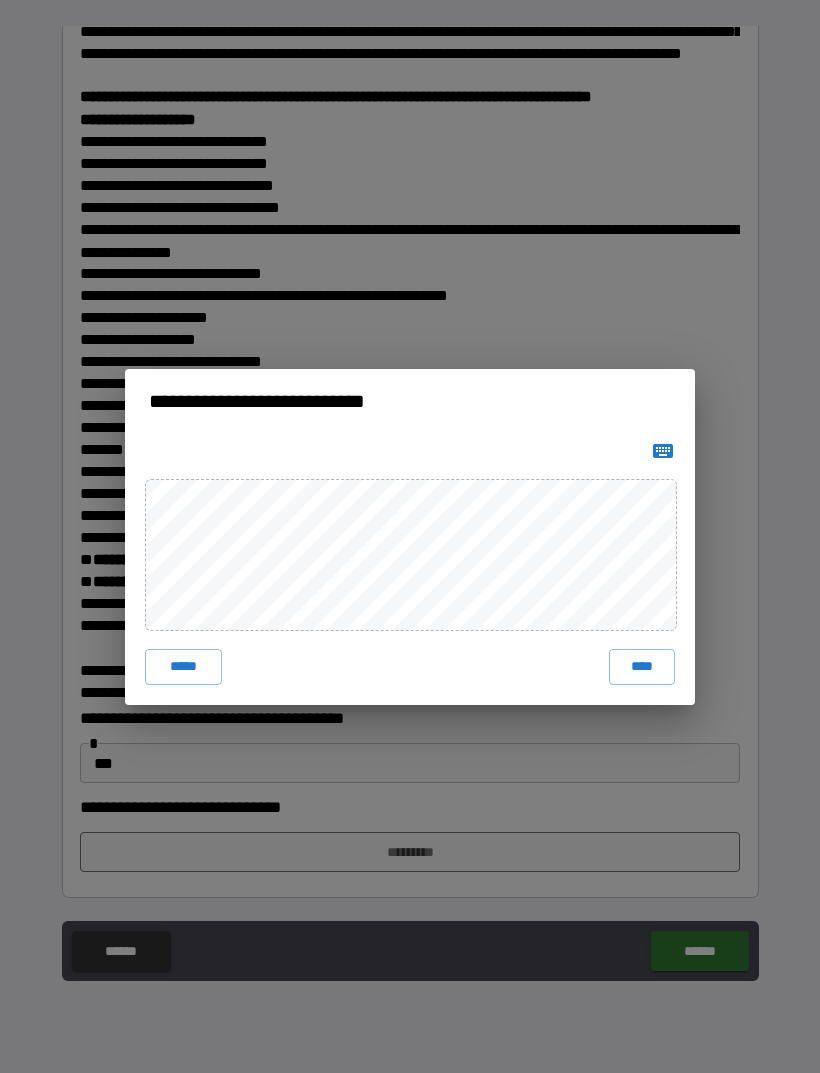 click on "****" at bounding box center [642, 667] 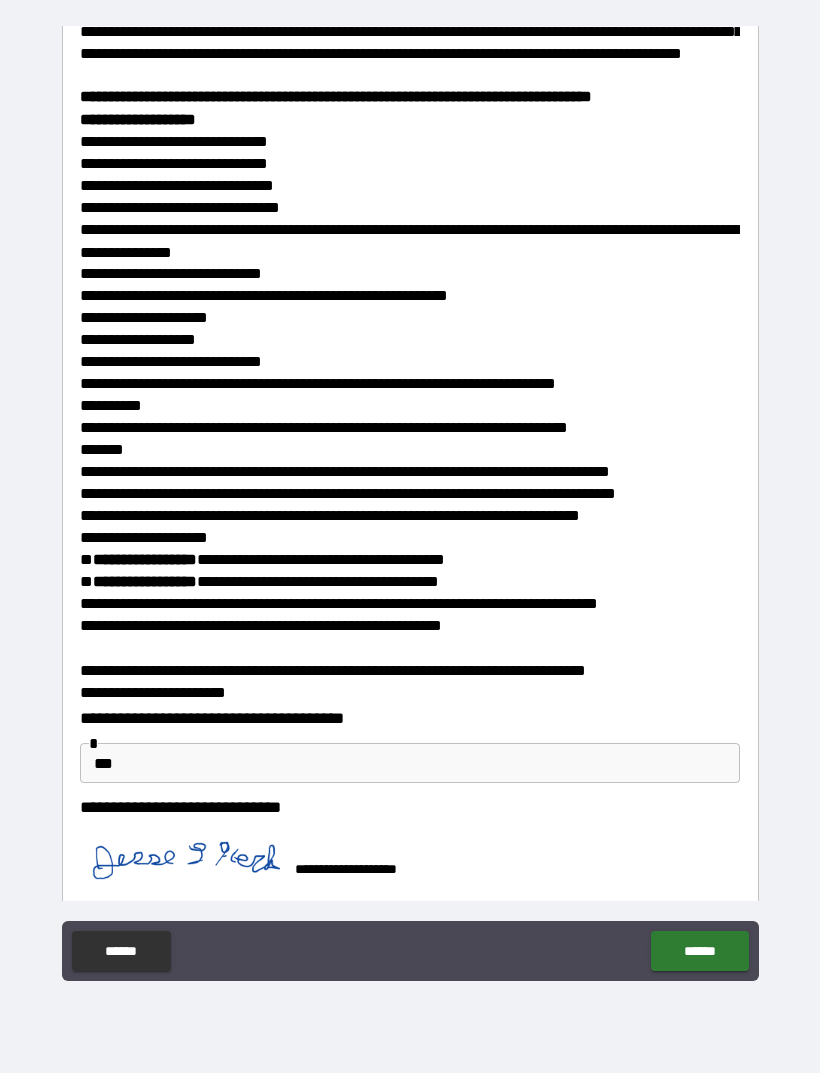 scroll, scrollTop: 202, scrollLeft: 0, axis: vertical 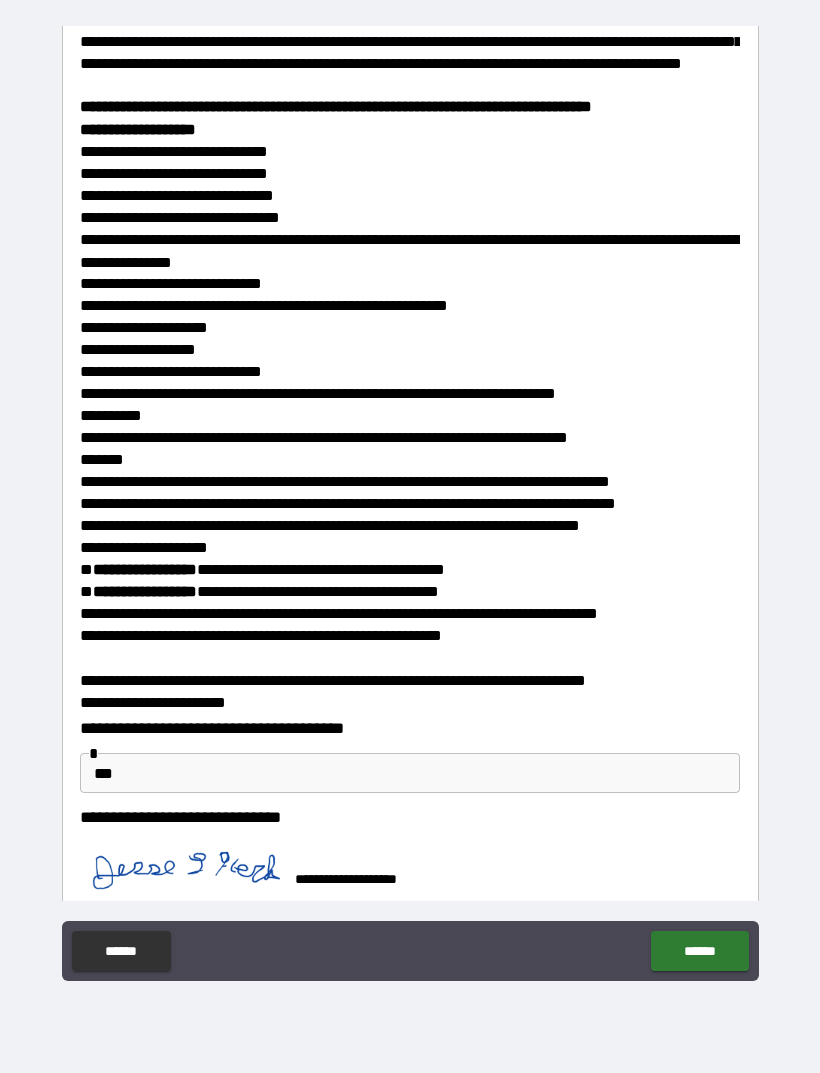 click on "******" at bounding box center (699, 951) 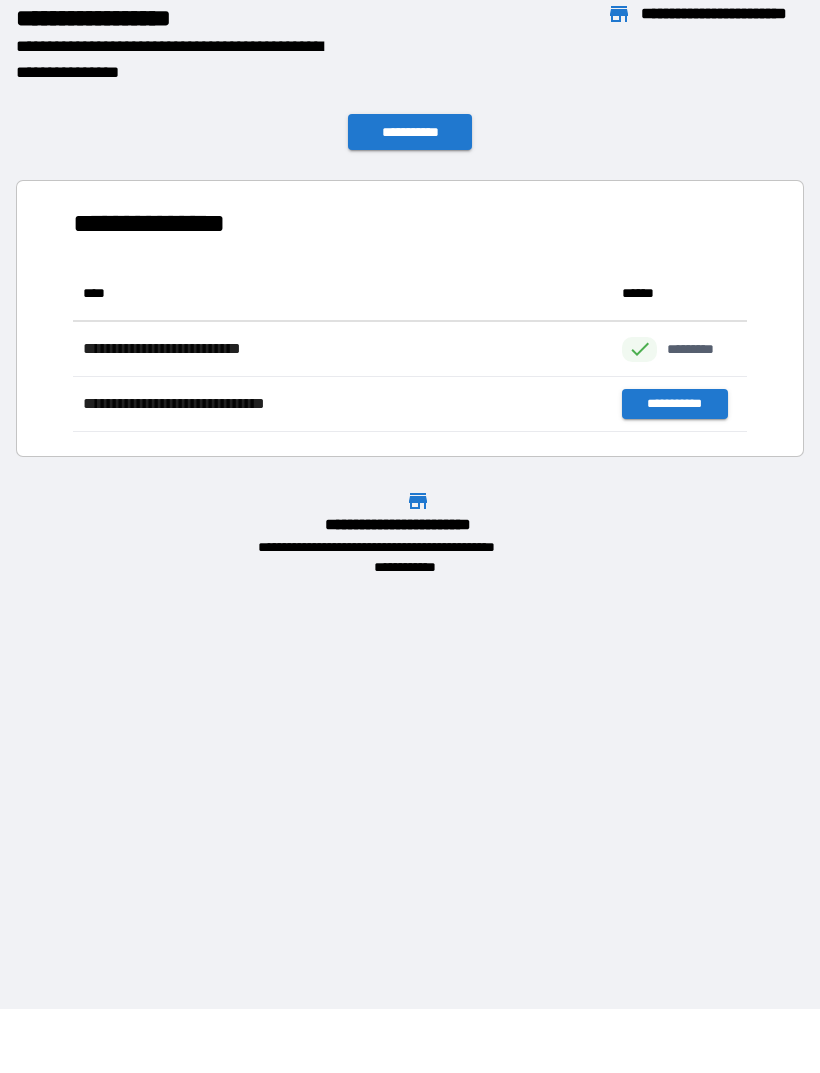 scroll, scrollTop: 1, scrollLeft: 1, axis: both 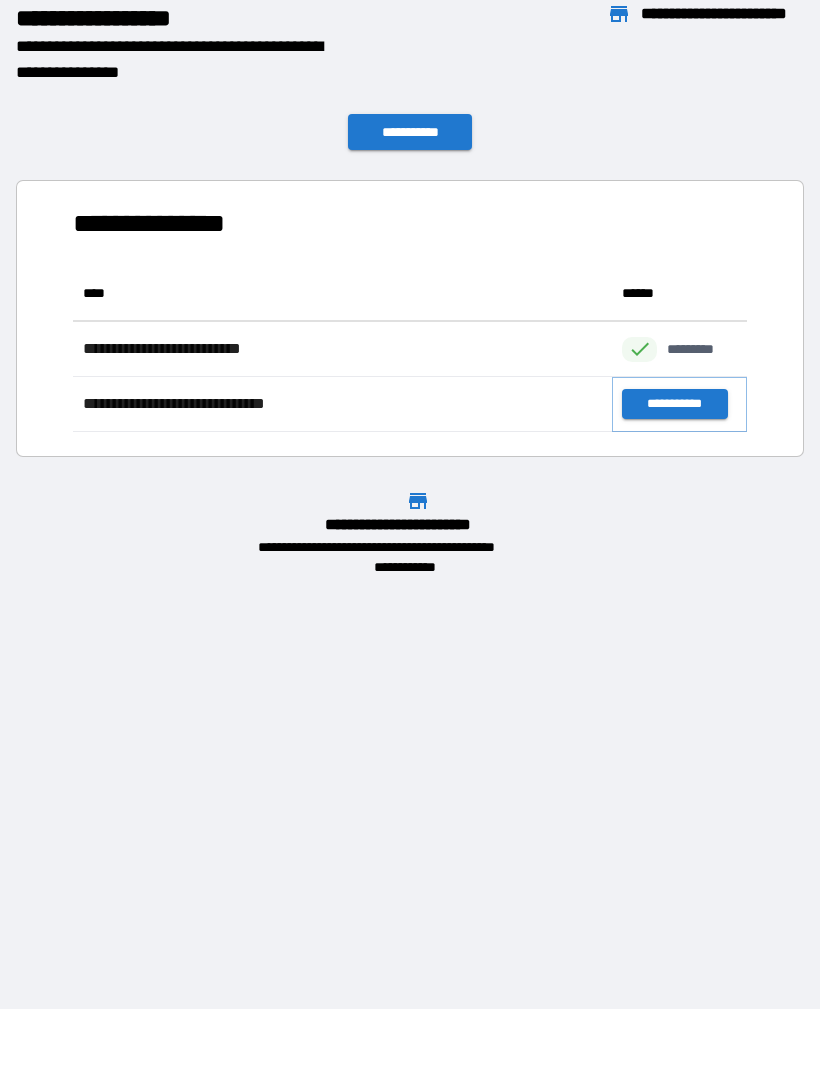 click on "**********" at bounding box center [674, 404] 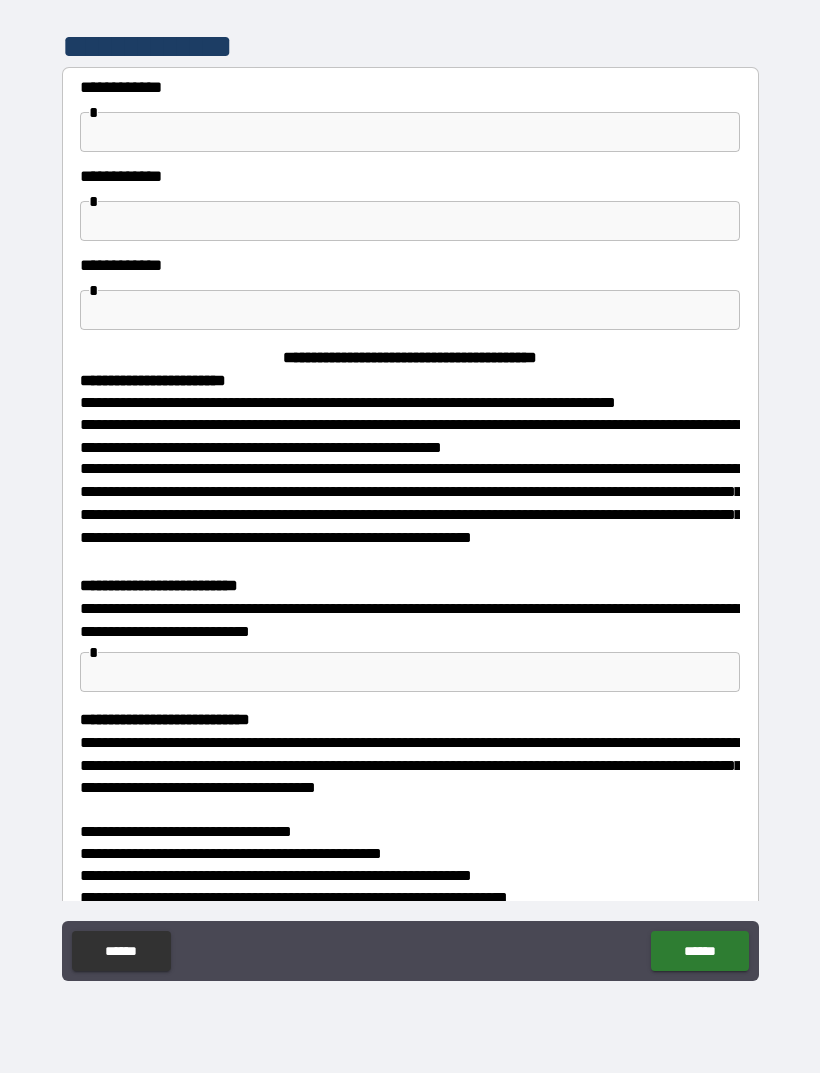 click at bounding box center [410, 132] 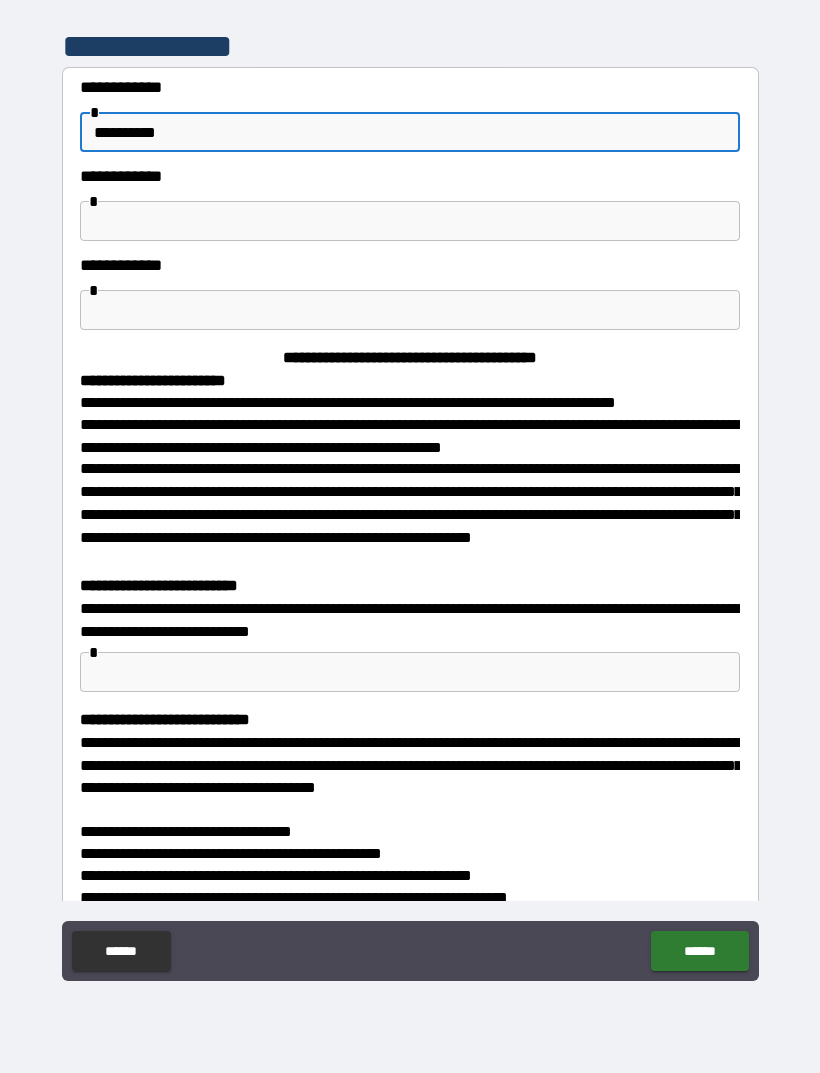 type on "**********" 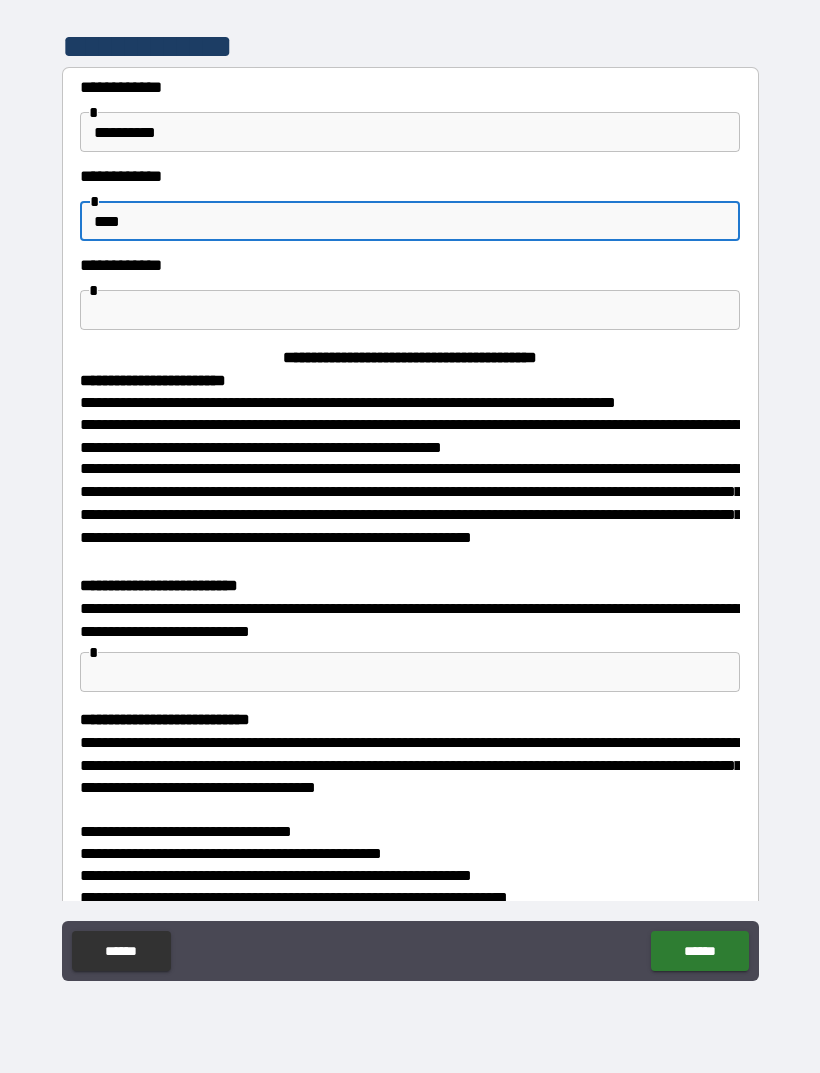 type on "****" 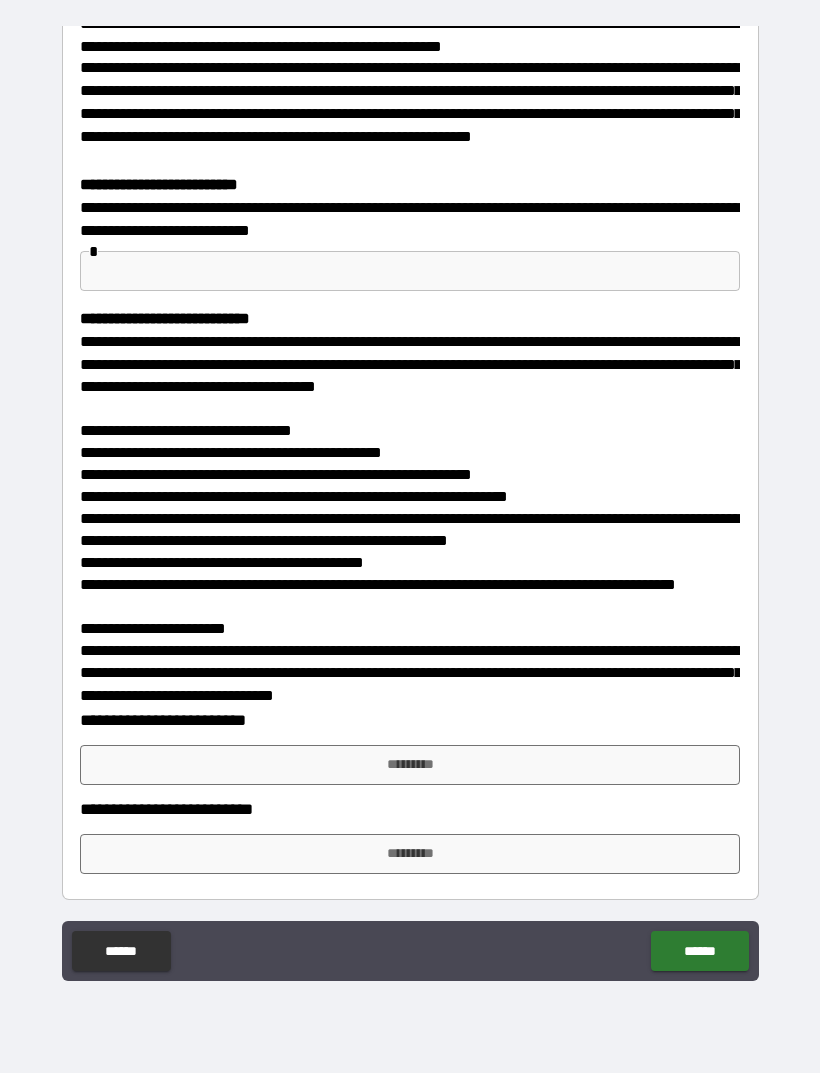 scroll, scrollTop: 401, scrollLeft: 0, axis: vertical 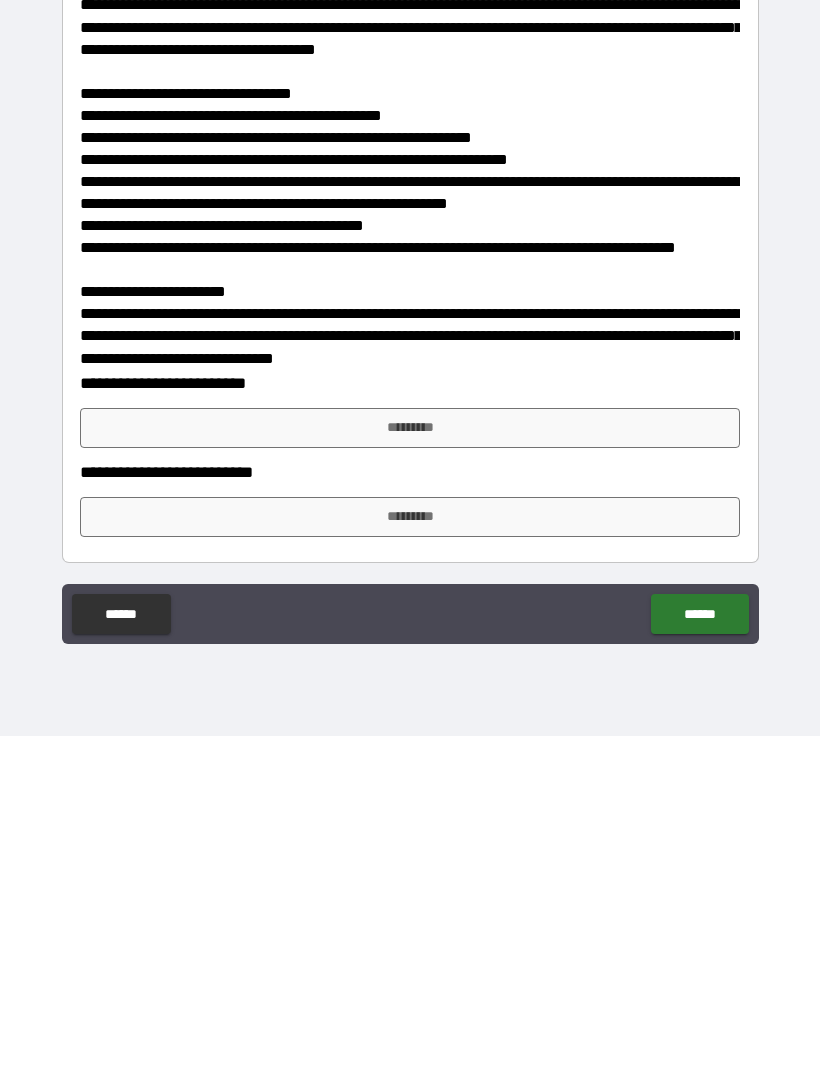 type on "*" 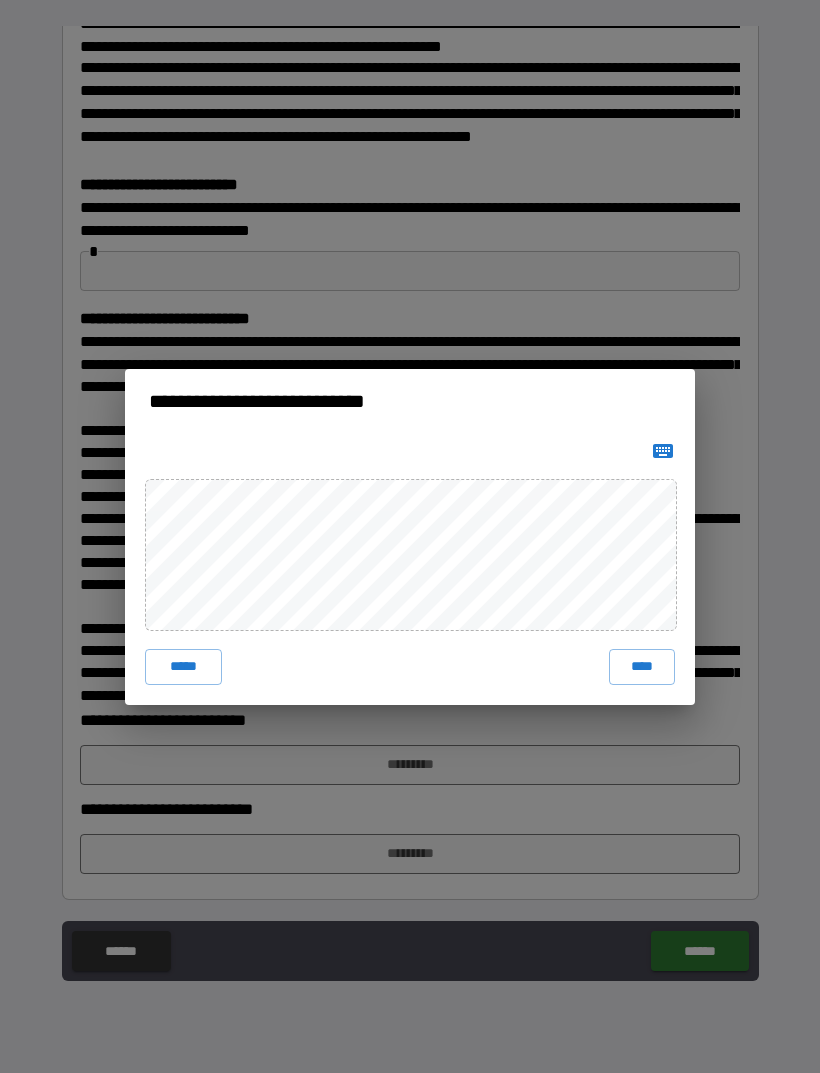 click on "****" at bounding box center [642, 667] 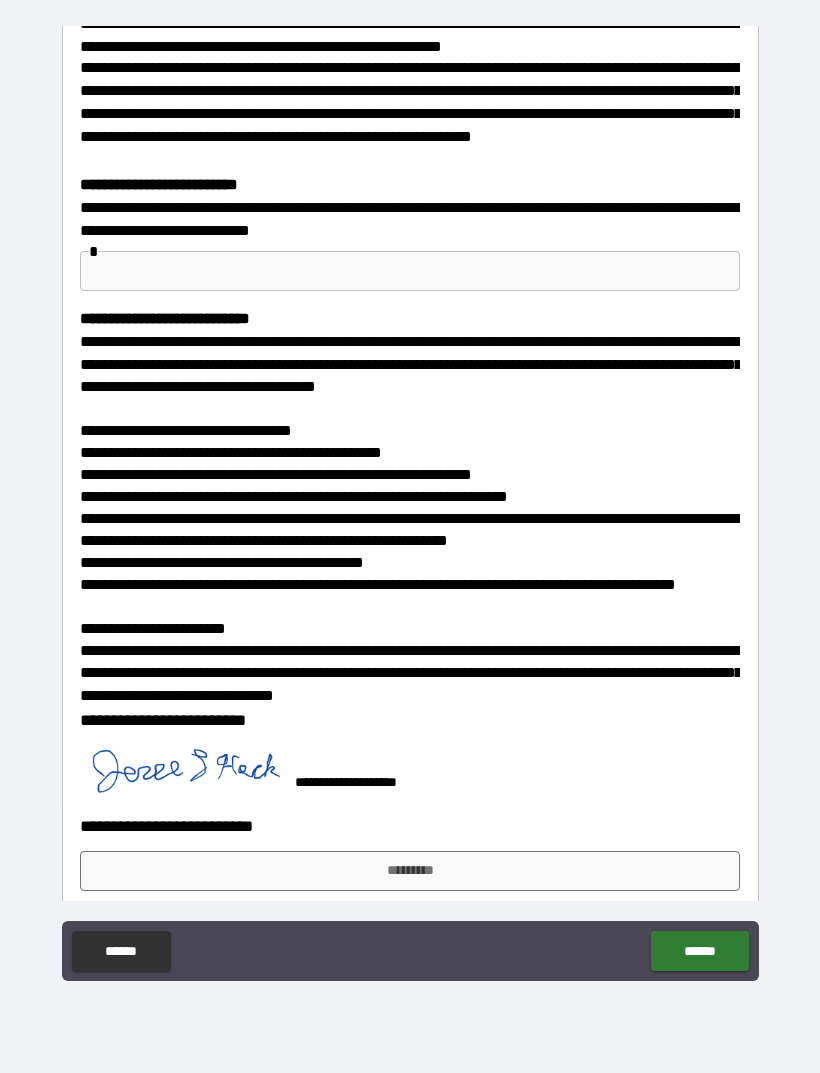 scroll, scrollTop: 391, scrollLeft: 0, axis: vertical 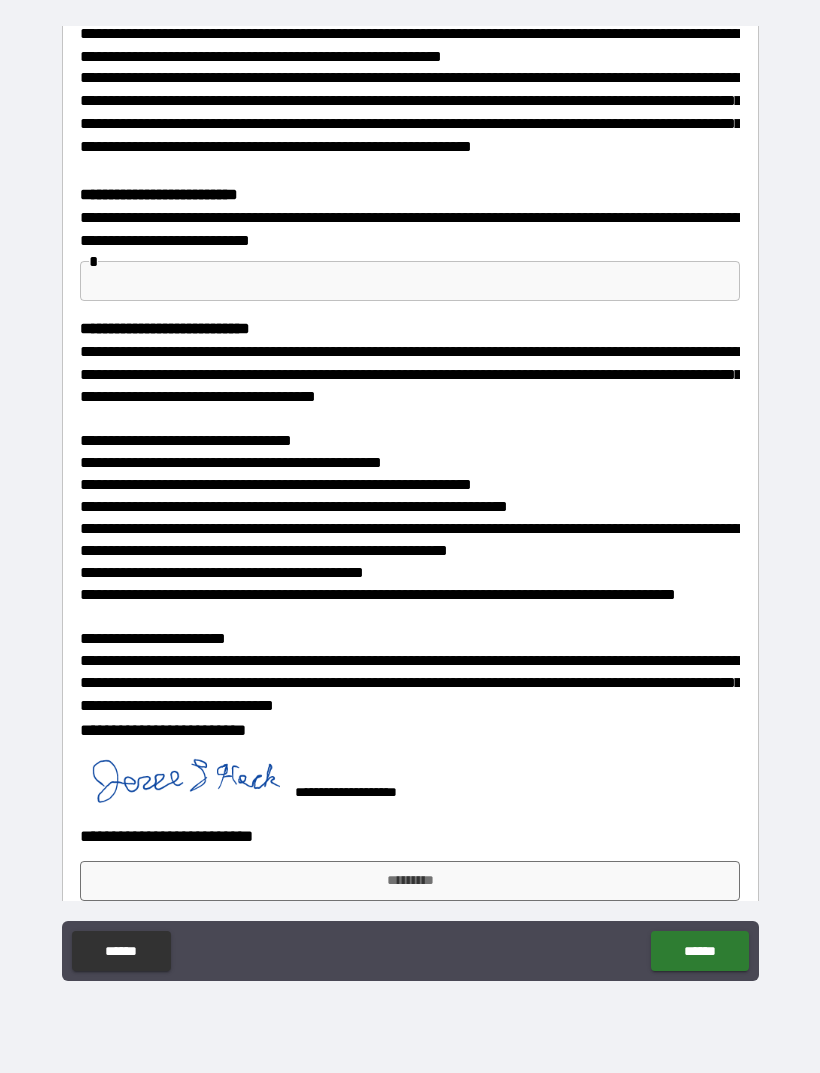 click on "*********" at bounding box center (410, 881) 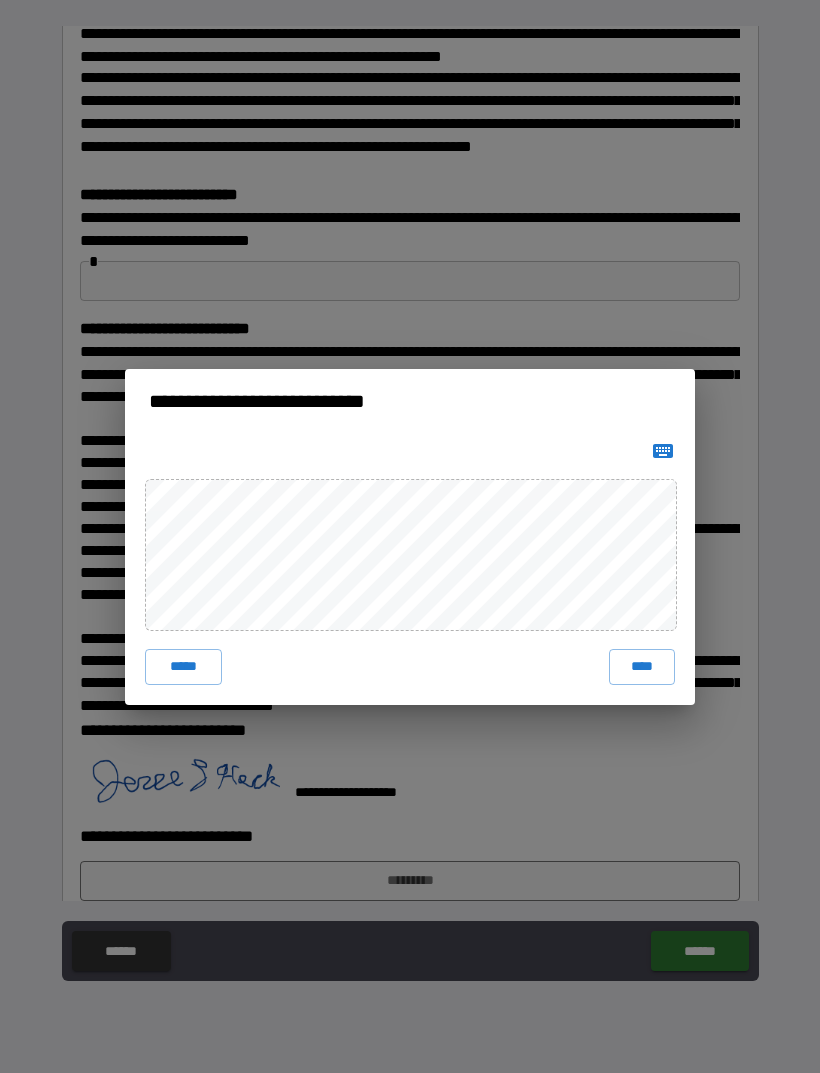 click on "****" at bounding box center [642, 667] 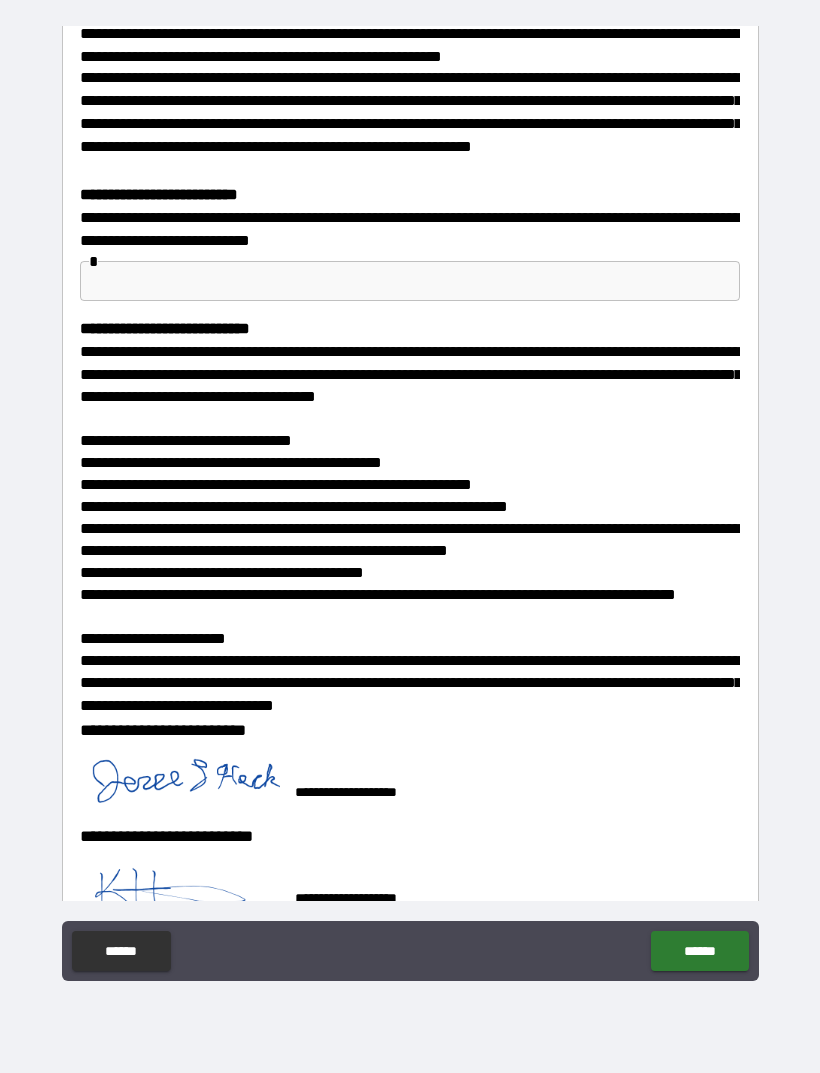 click on "******" at bounding box center (699, 951) 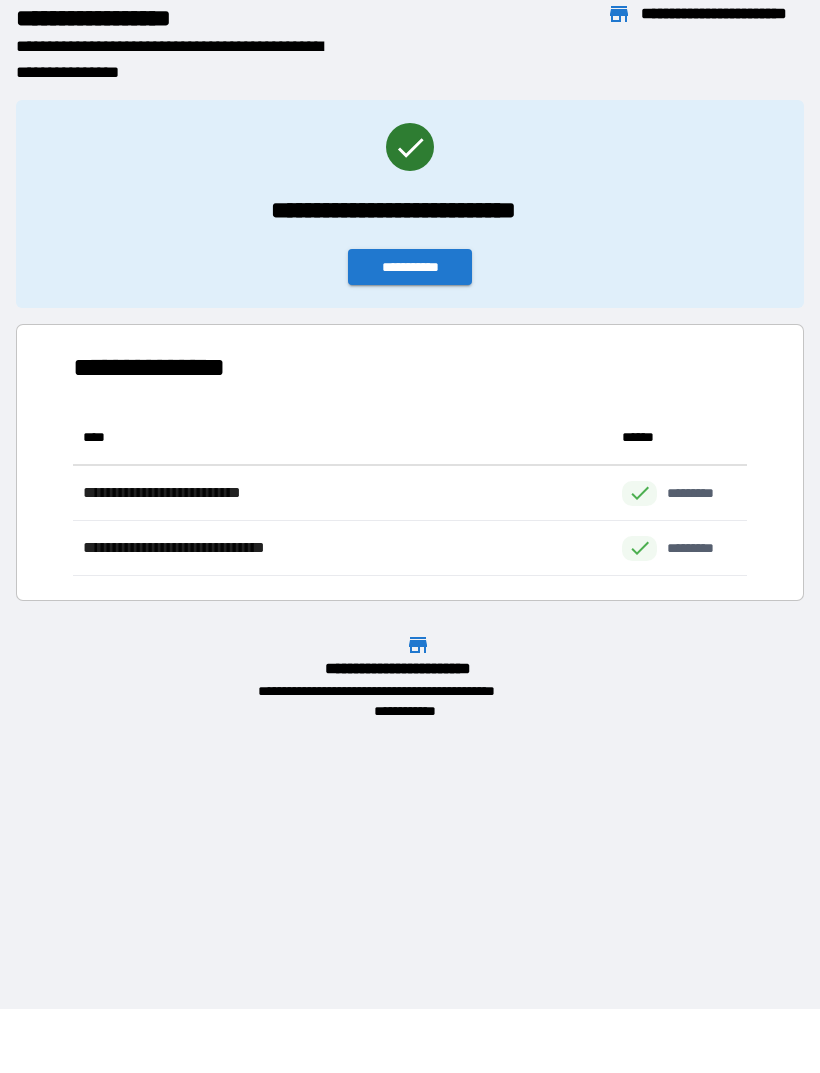 scroll, scrollTop: 166, scrollLeft: 674, axis: both 